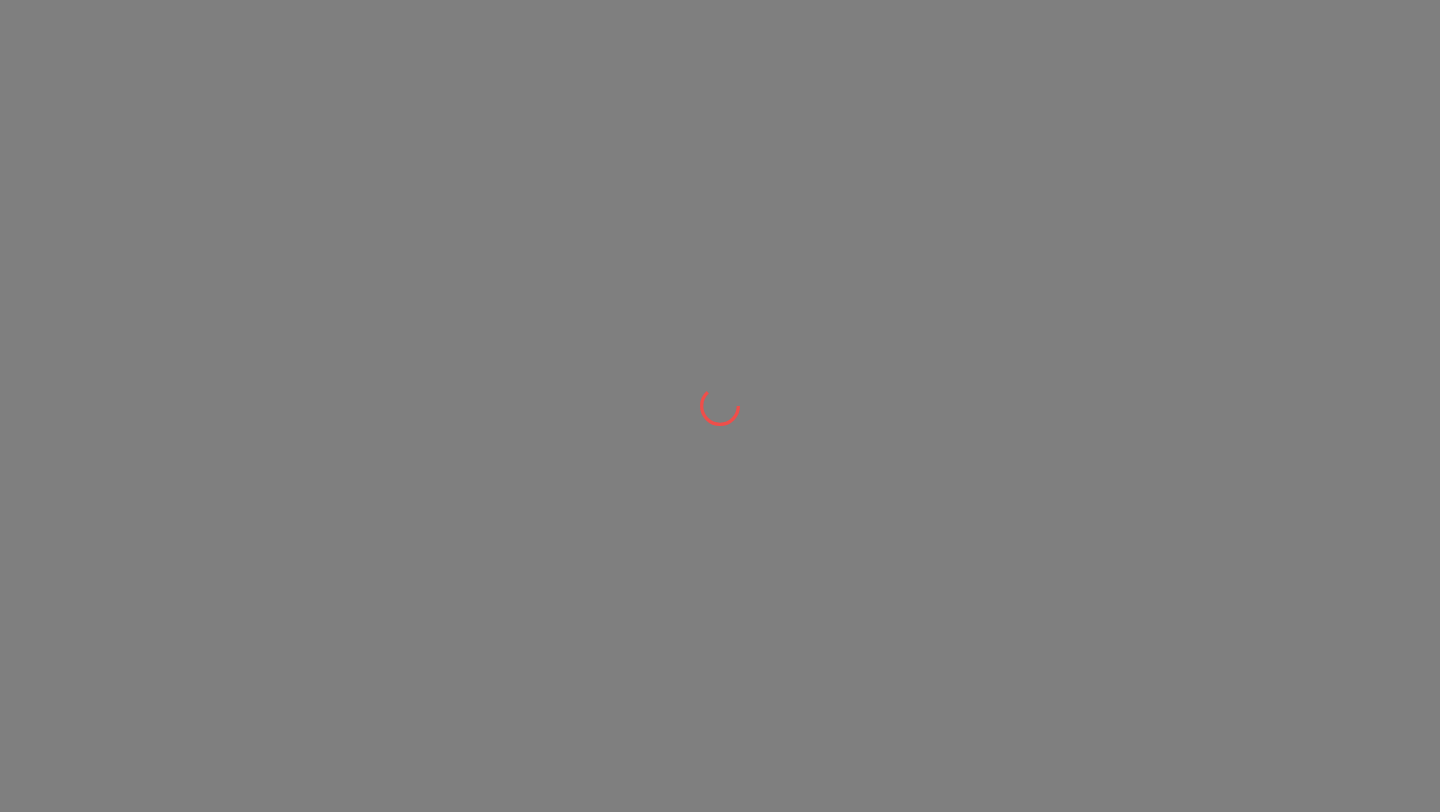 scroll, scrollTop: 0, scrollLeft: 0, axis: both 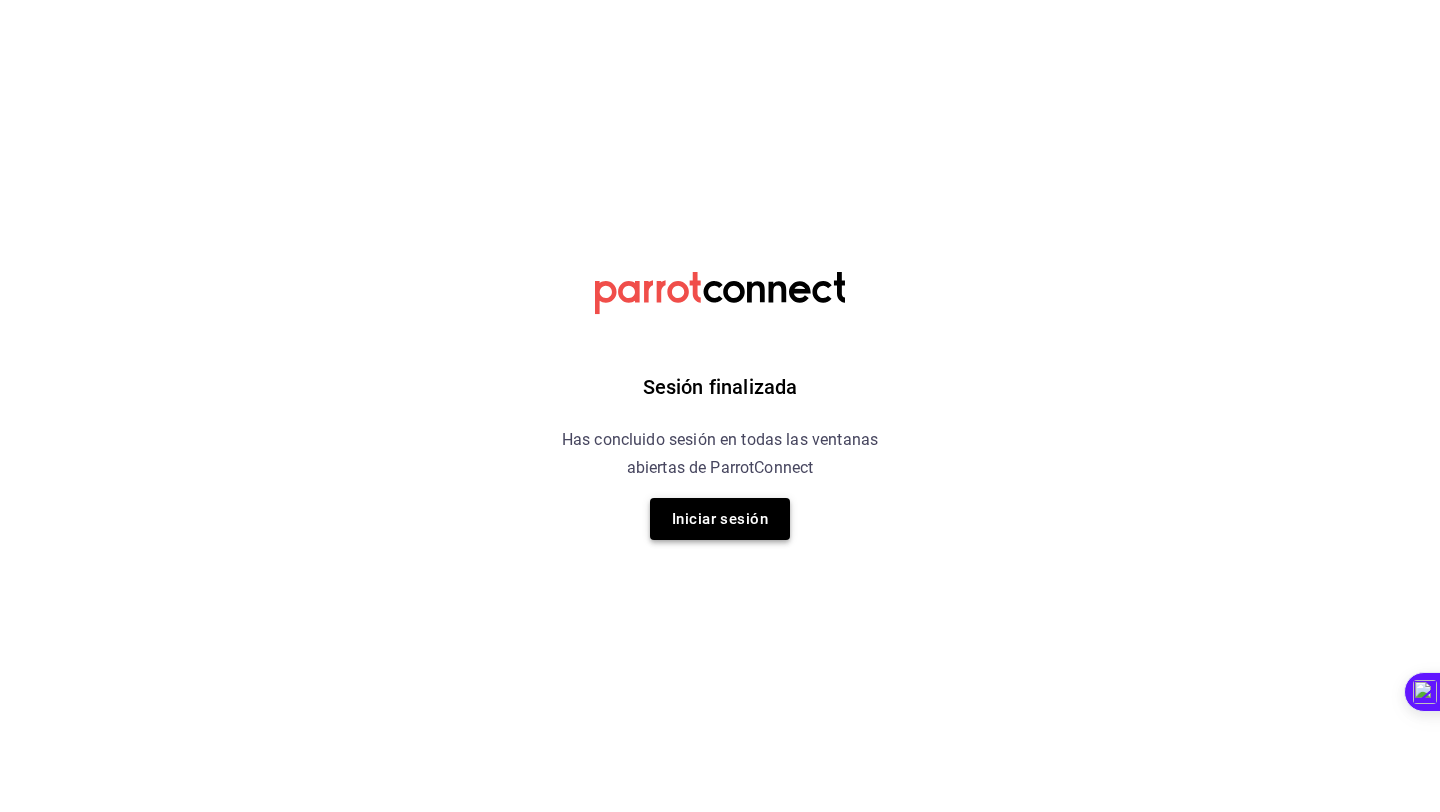 click on "Iniciar sesión" at bounding box center [720, 519] 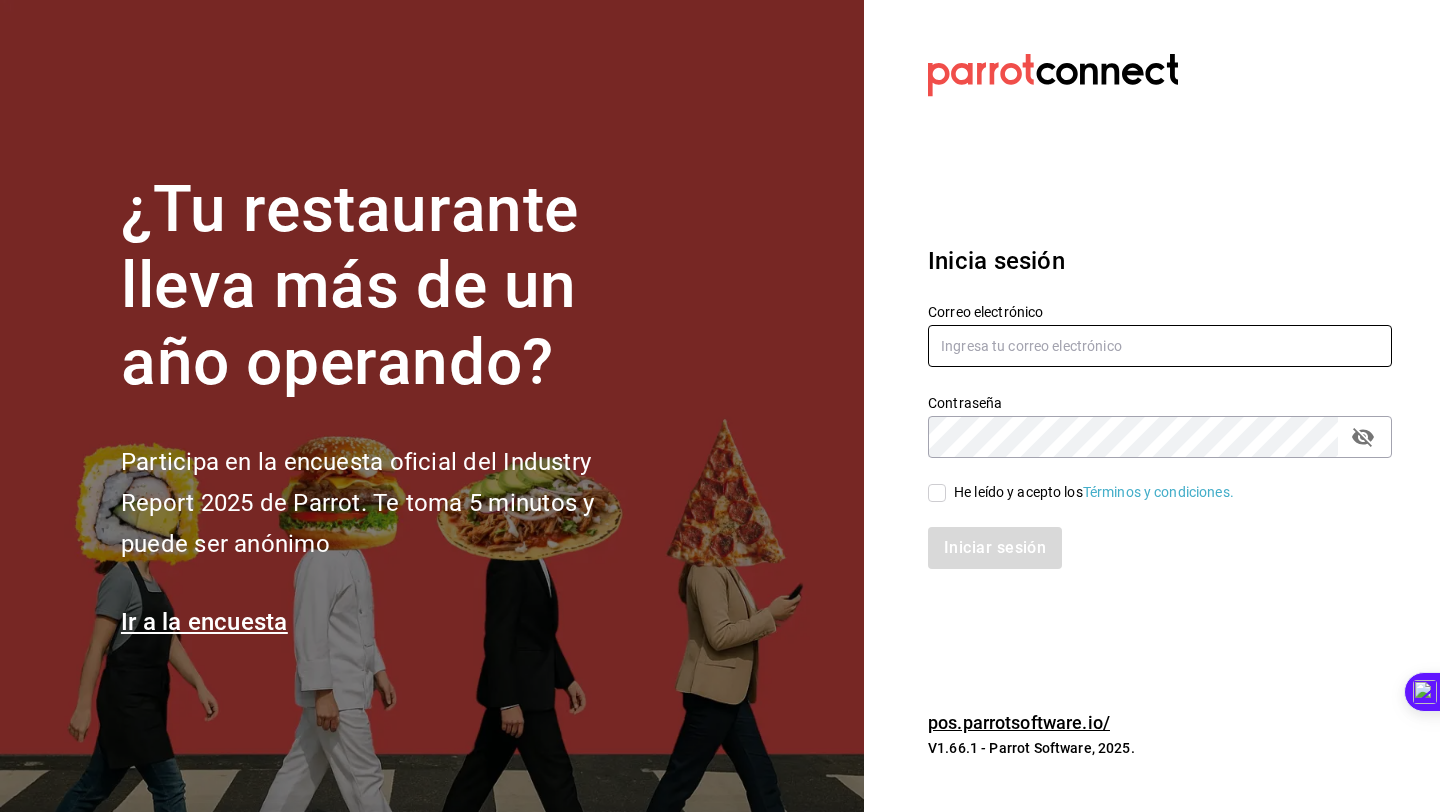 type on "[EMAIL]" 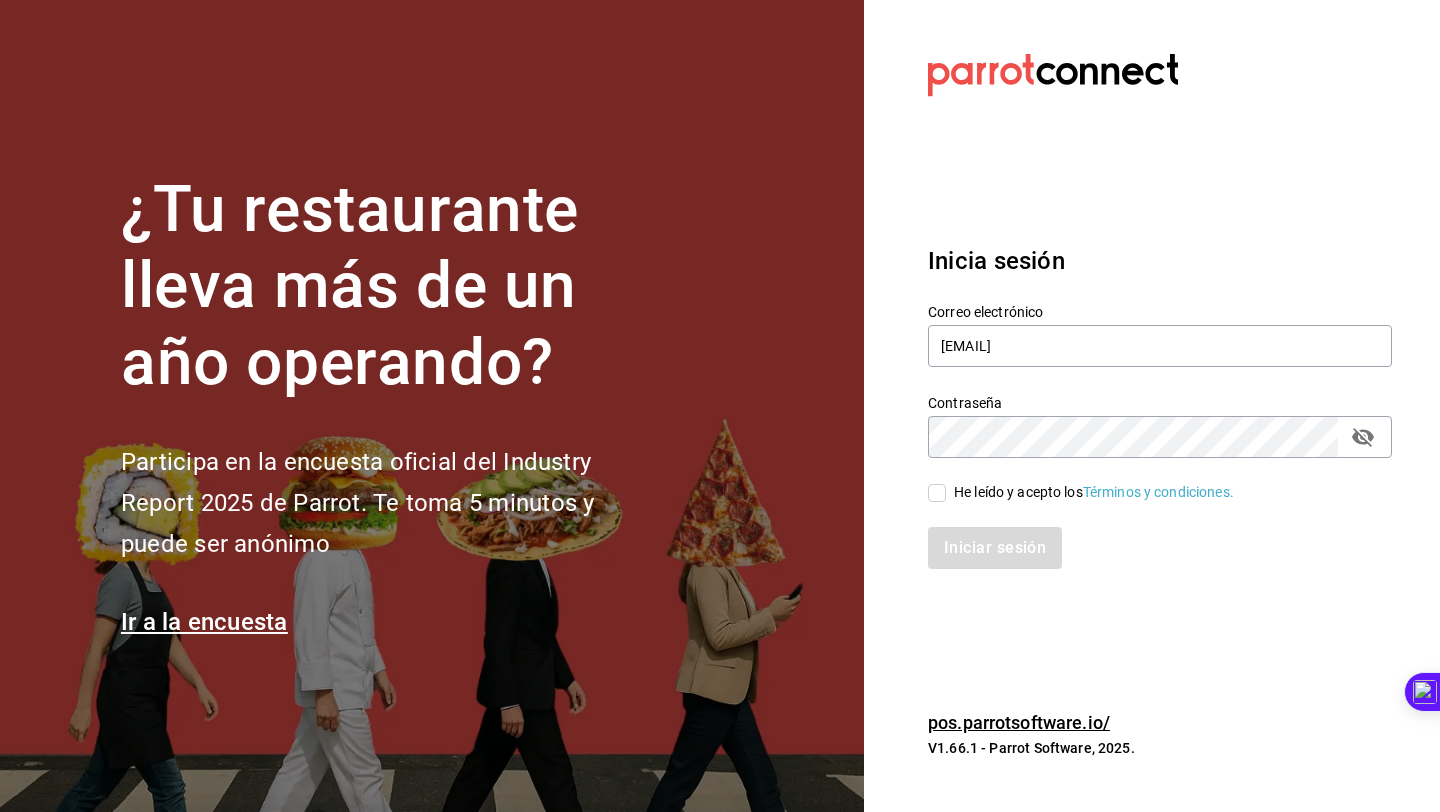 click on "He leído y acepto los  Términos y condiciones." at bounding box center [1160, 493] 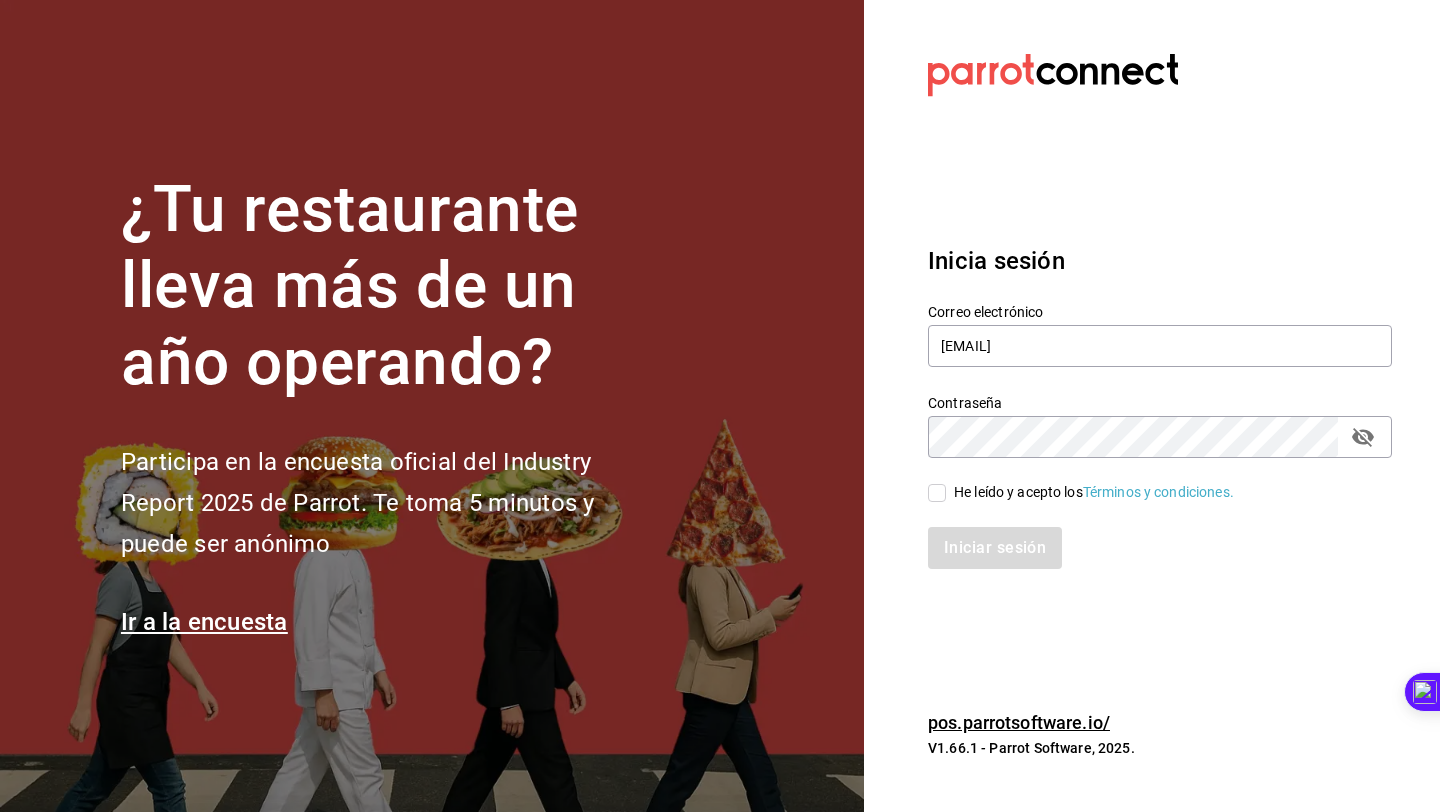 click on "He leído y acepto los  Términos y condiciones." at bounding box center (1094, 492) 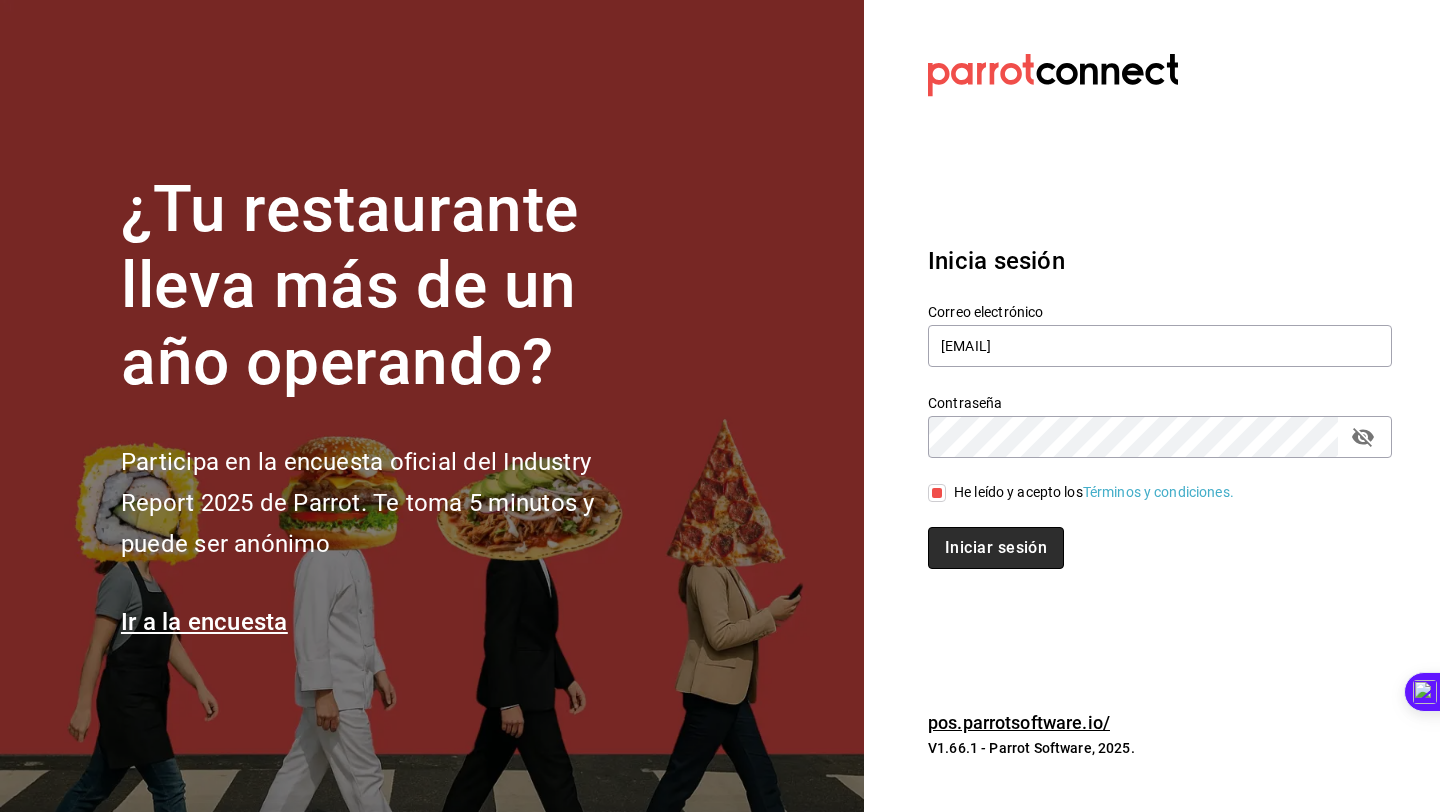 click on "Iniciar sesión" at bounding box center (996, 548) 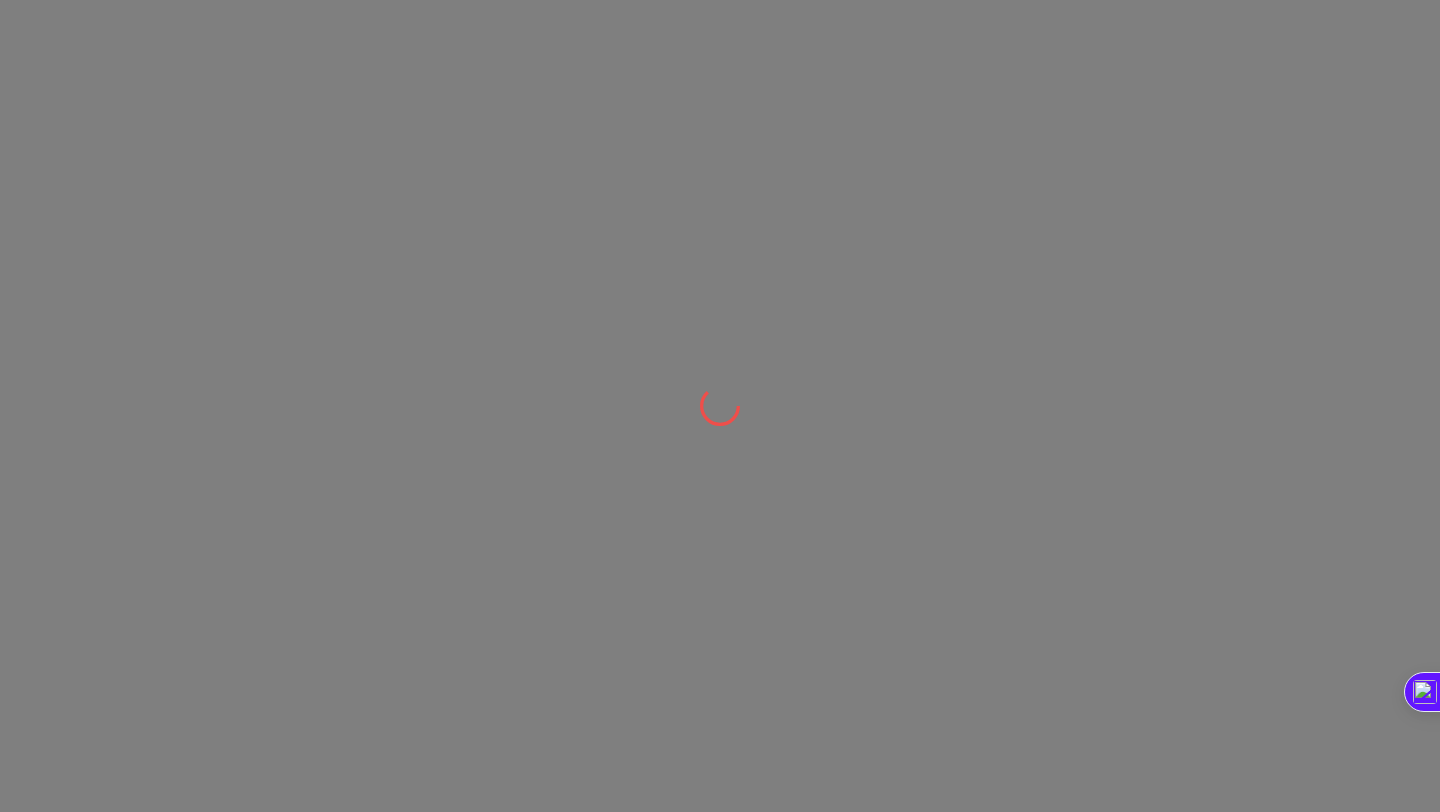 scroll, scrollTop: 0, scrollLeft: 0, axis: both 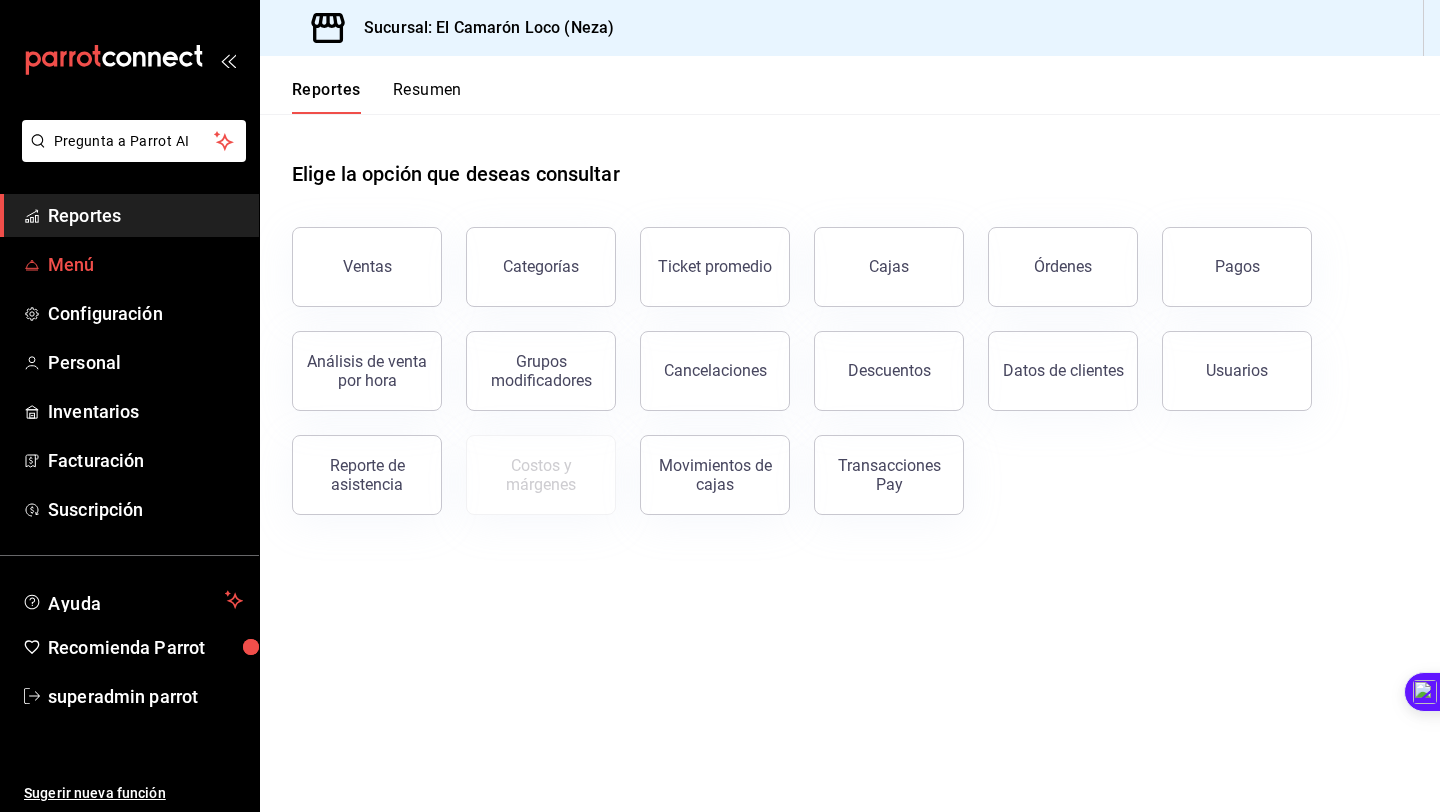 click on "Menú" at bounding box center (145, 264) 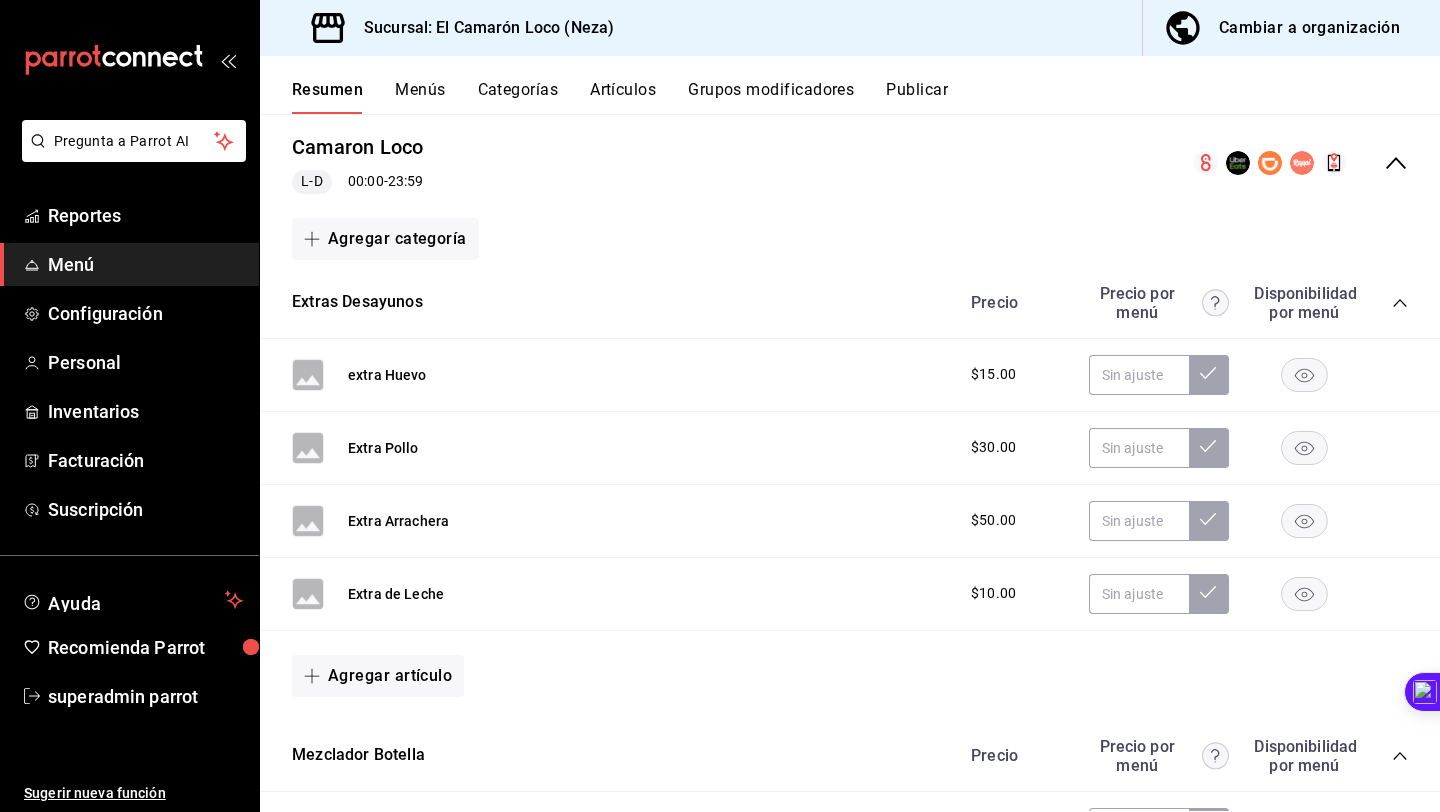 scroll, scrollTop: 0, scrollLeft: 0, axis: both 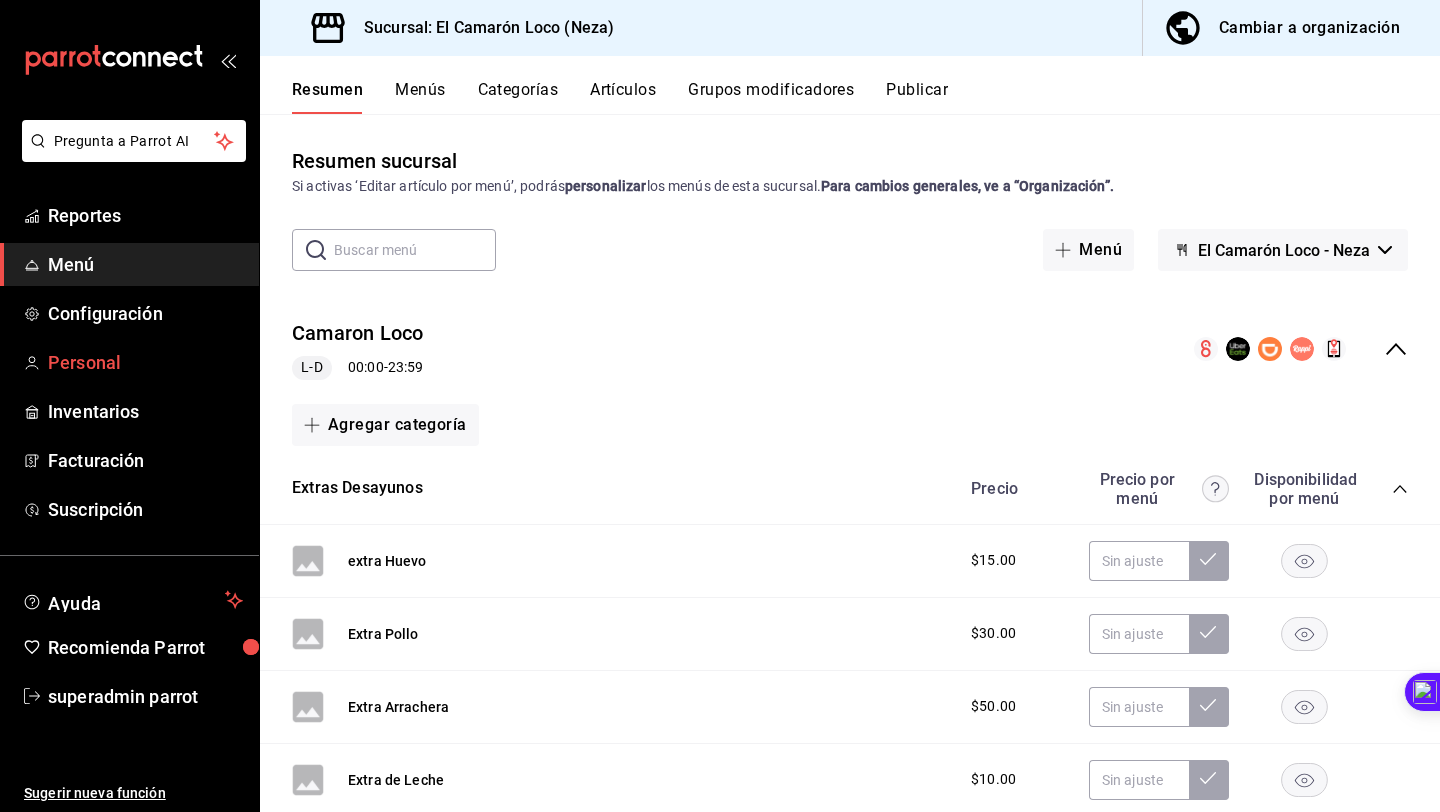 click on "Reportes   Menú   Configuración   Personal   Inventarios   Facturación   Suscripción" at bounding box center [129, 362] 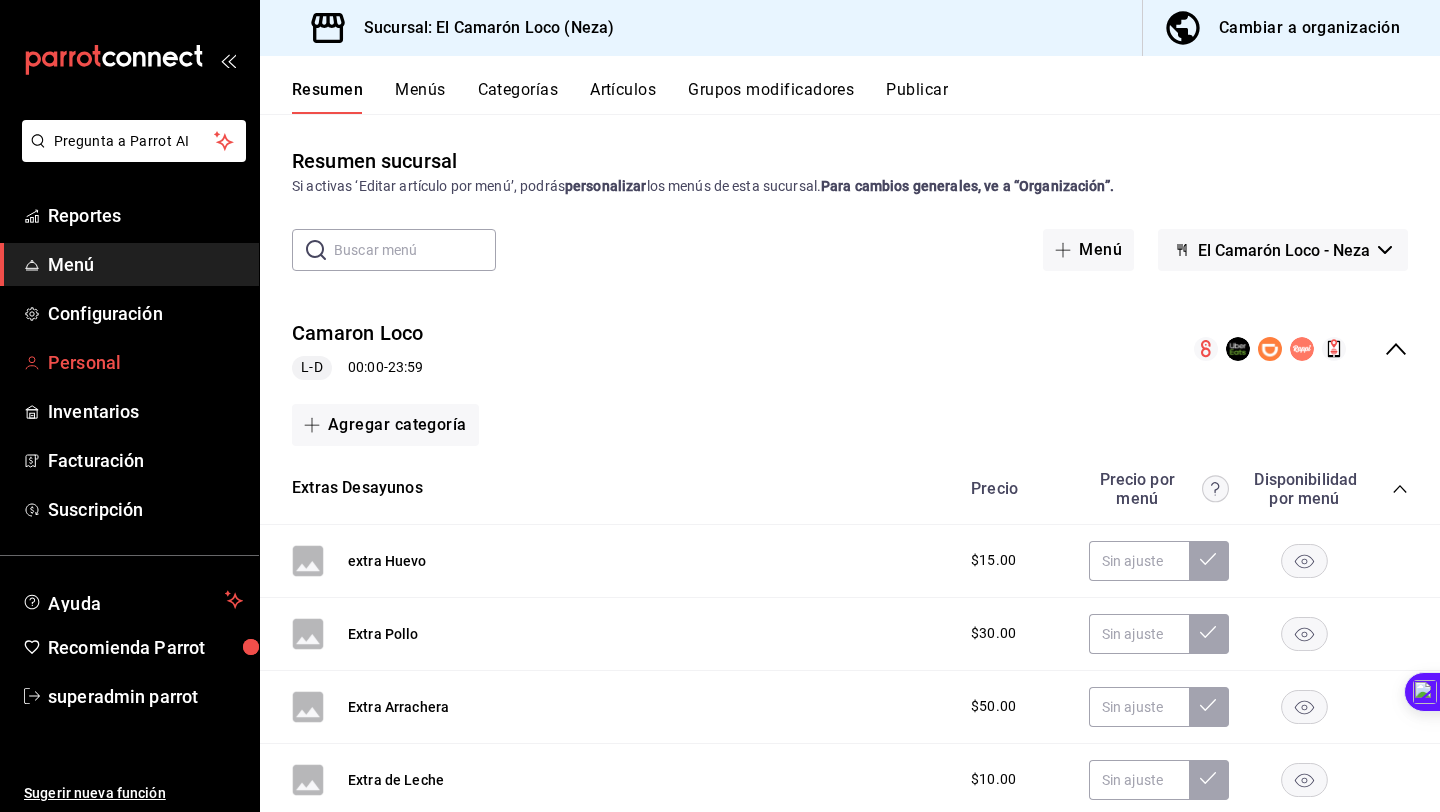 click on "Personal" at bounding box center [145, 362] 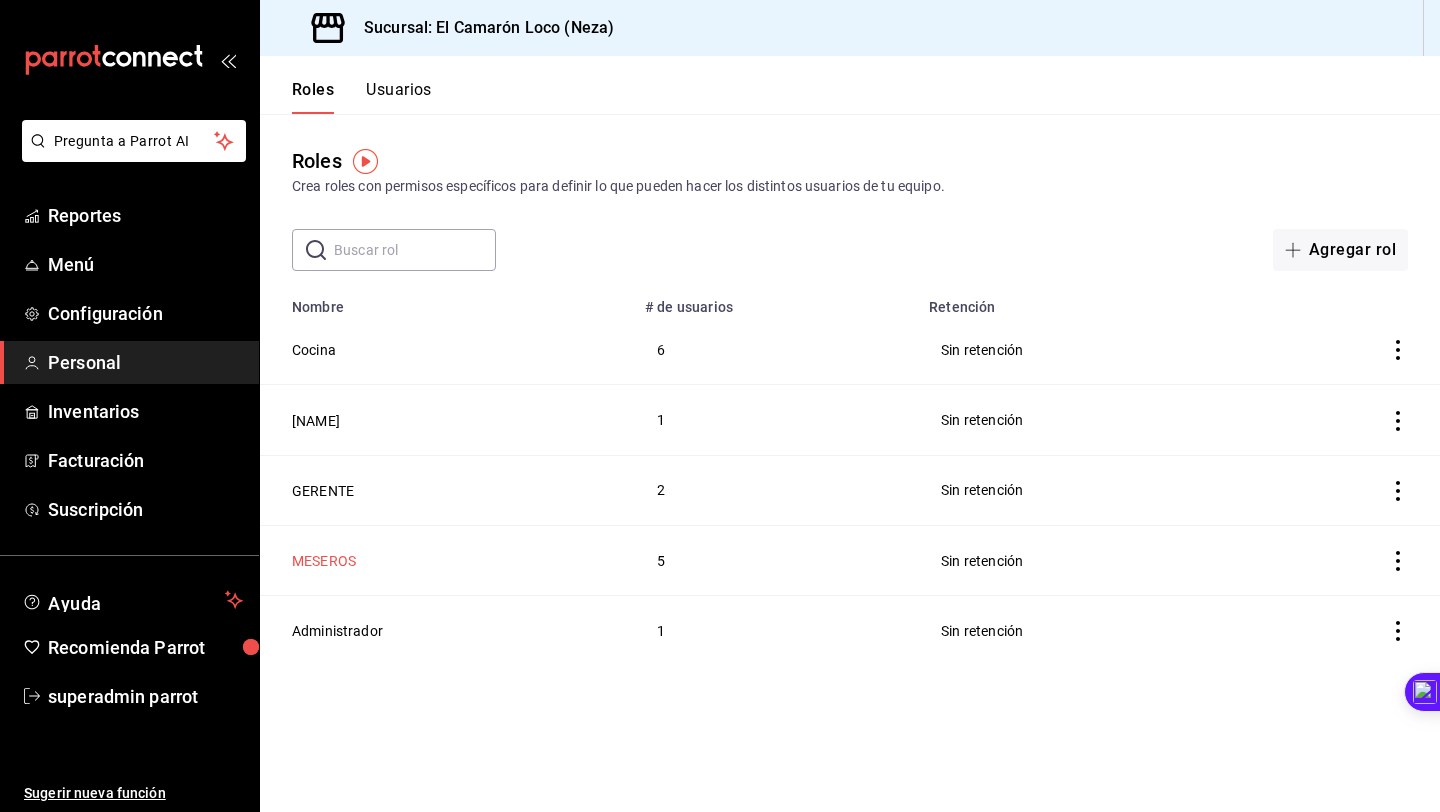 click on "MESEROS" at bounding box center (324, 561) 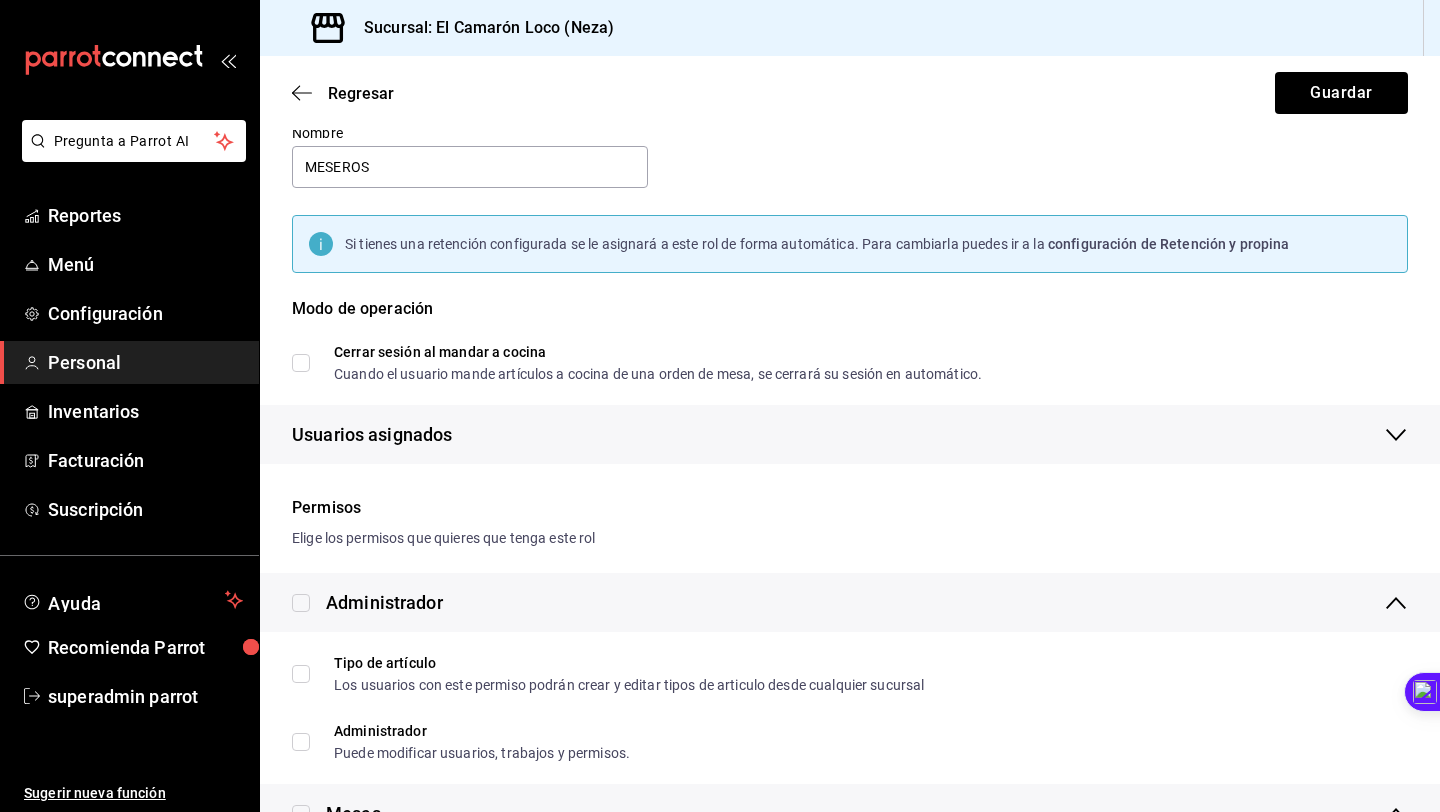 scroll, scrollTop: 82, scrollLeft: 0, axis: vertical 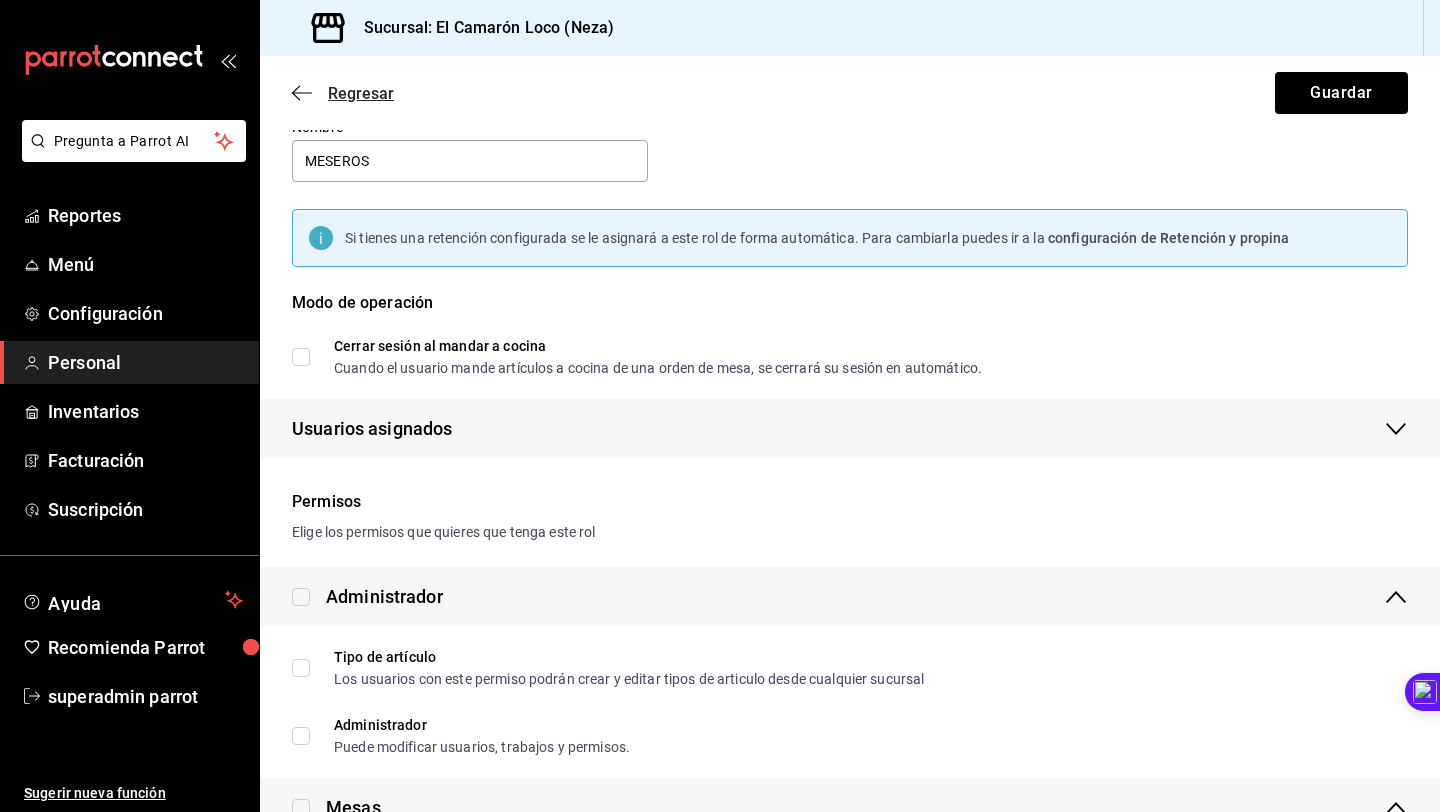 click 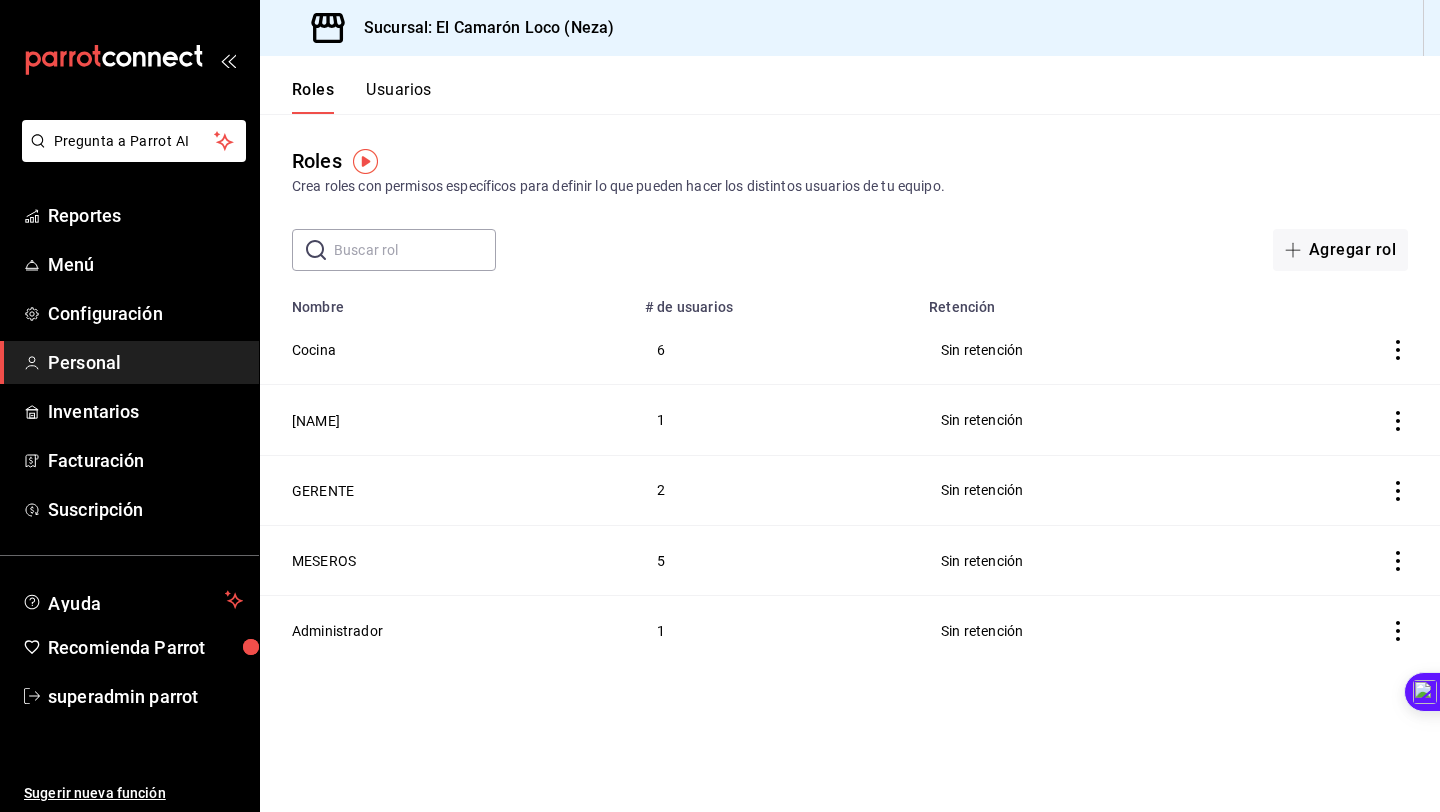 click on "Usuarios" at bounding box center [399, 97] 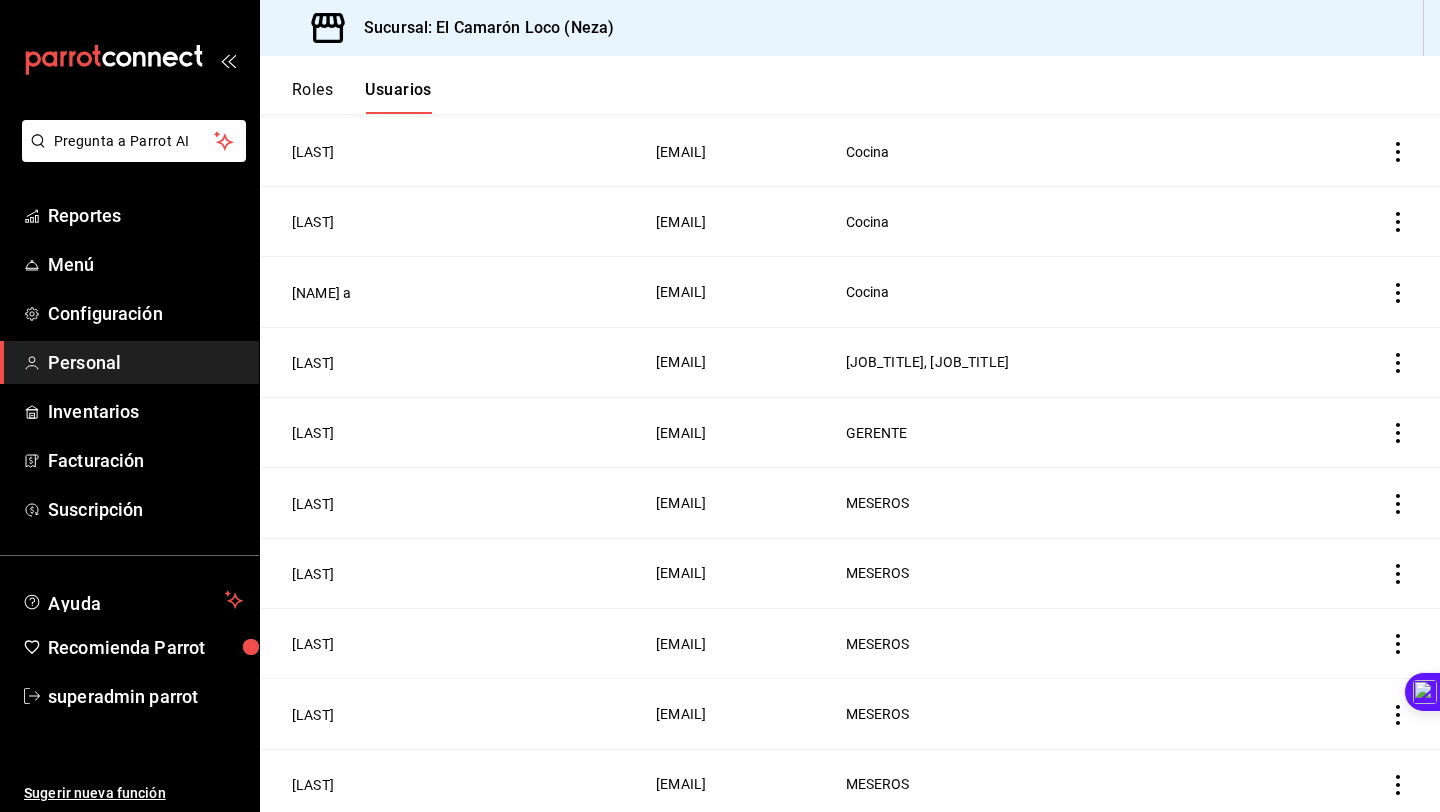 scroll, scrollTop: 549, scrollLeft: 0, axis: vertical 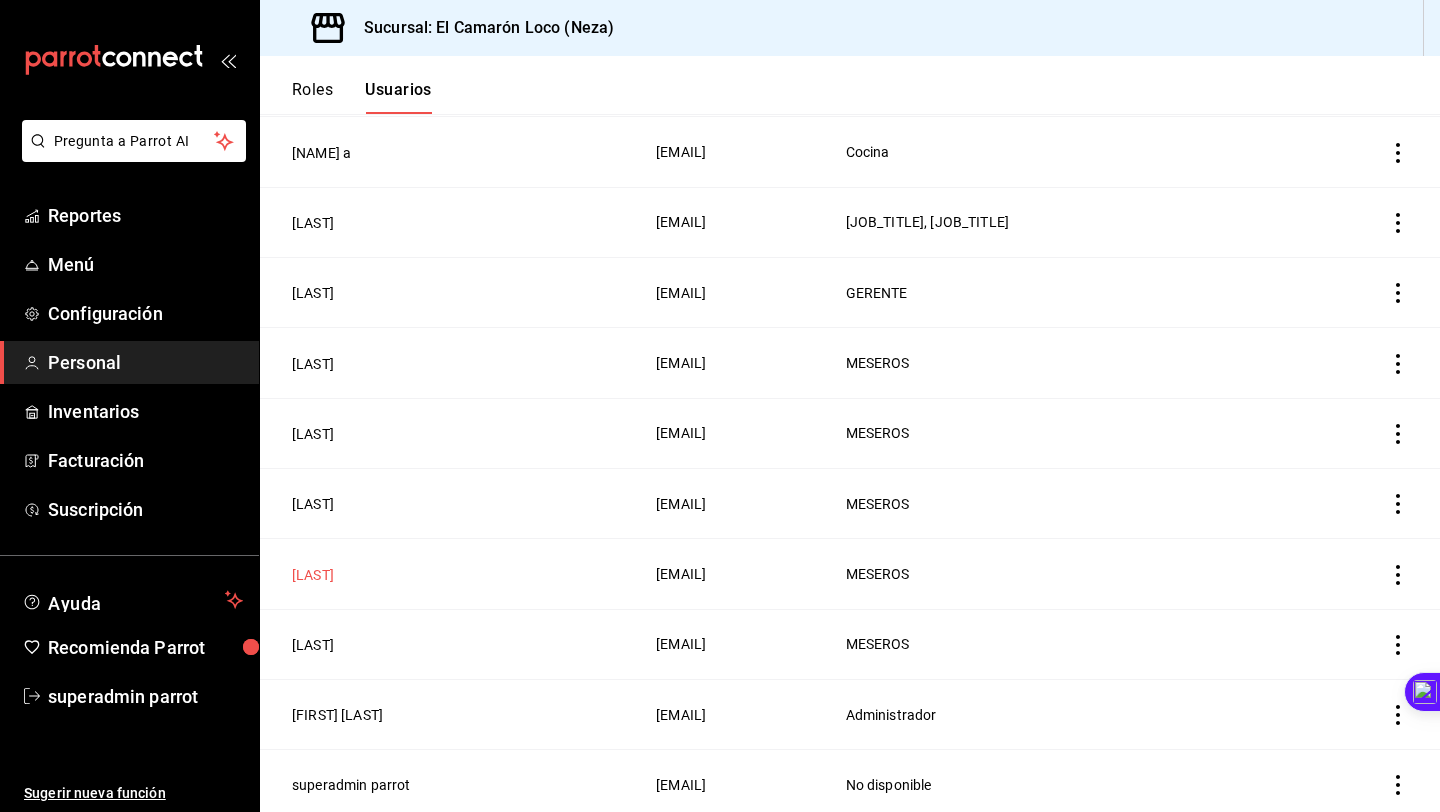 click on "[LAST]" at bounding box center [313, 575] 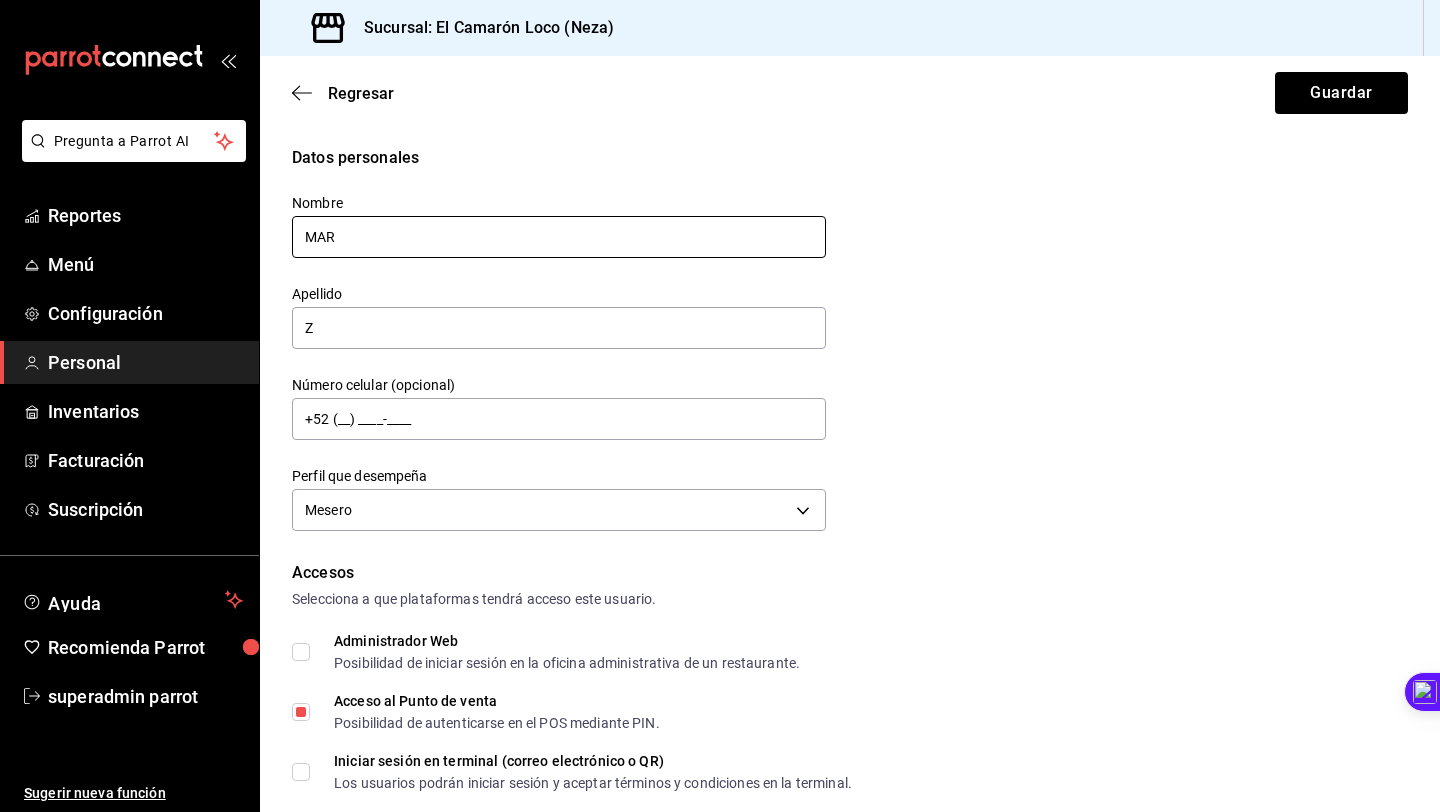 click on "MAR" at bounding box center (559, 237) 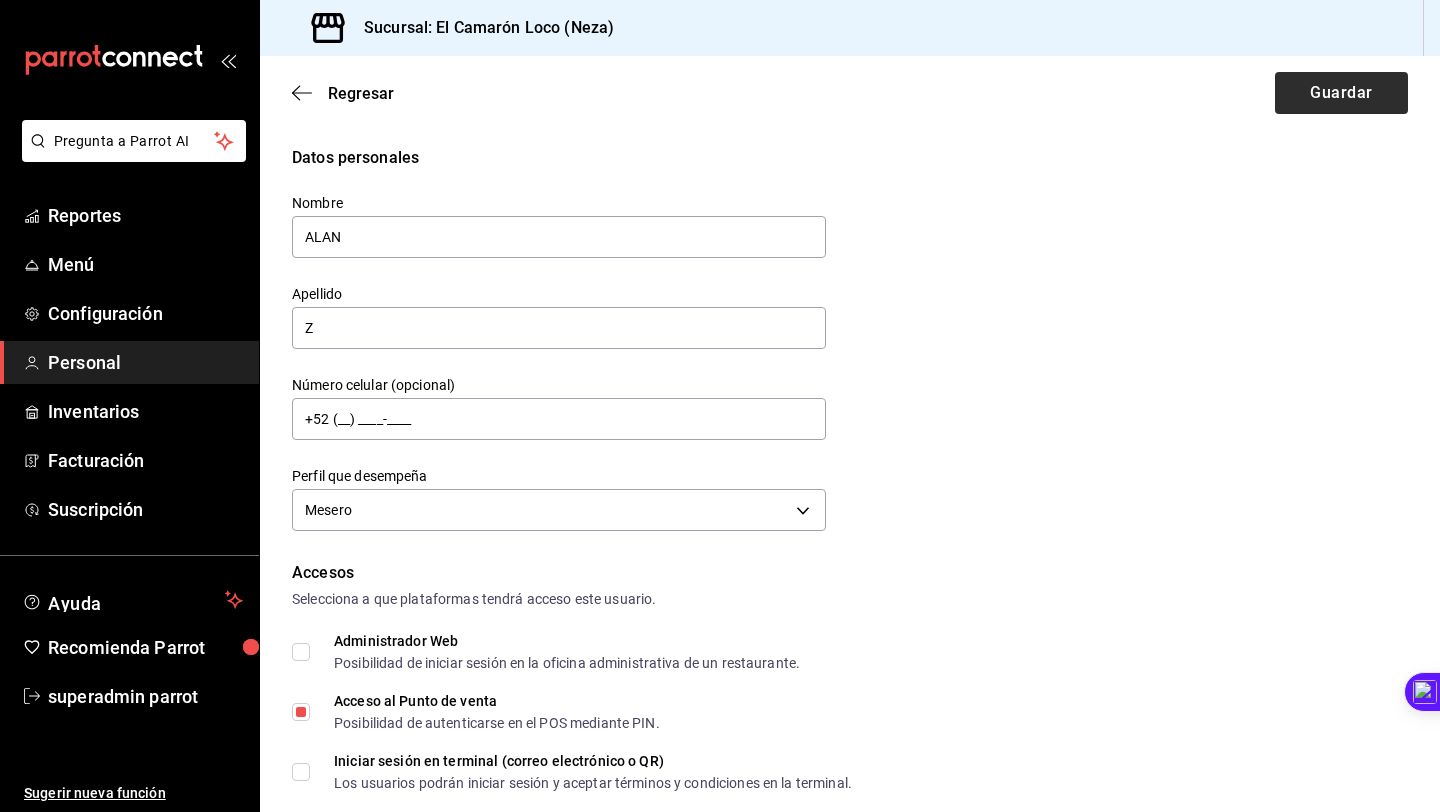 type on "ALAN" 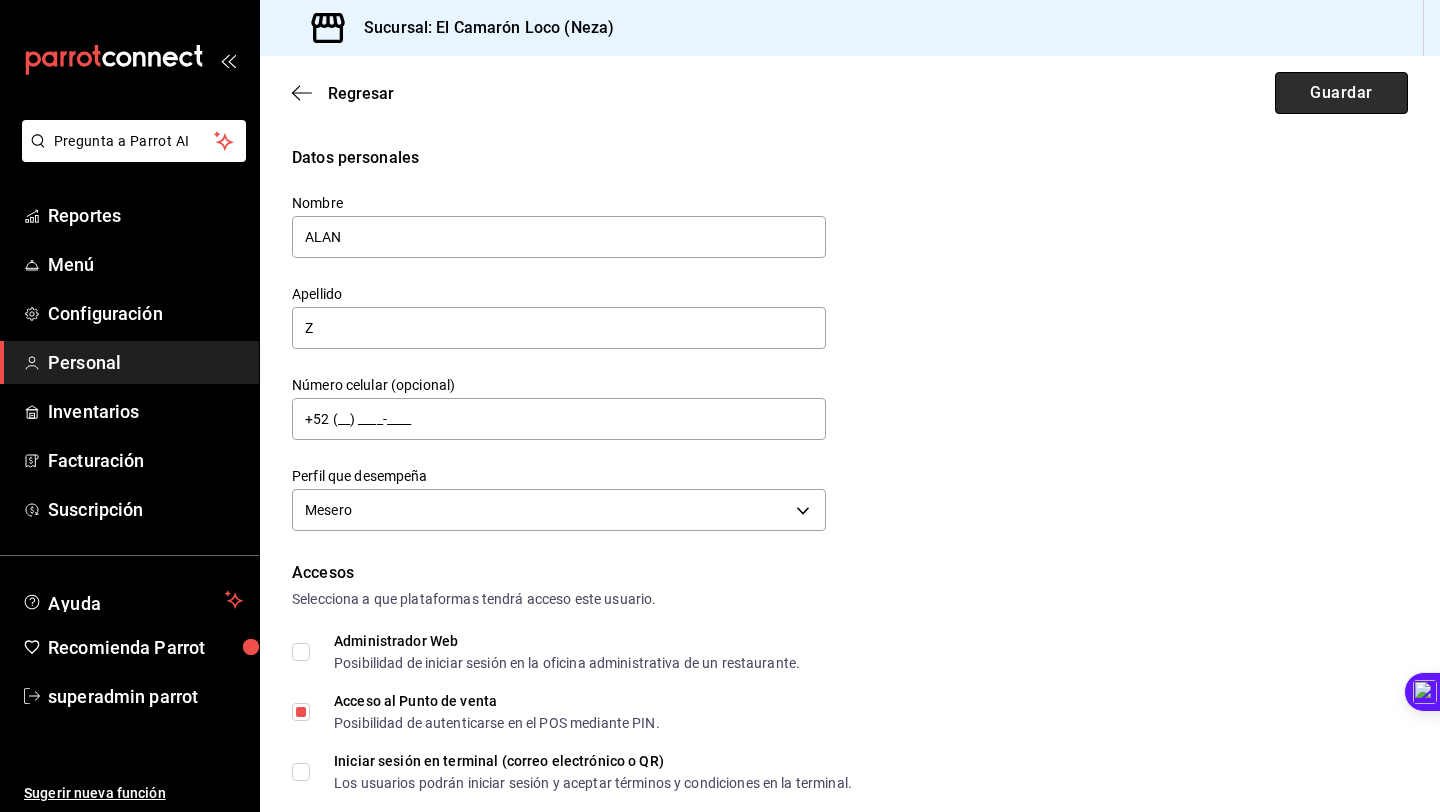 click on "Guardar" at bounding box center (1341, 93) 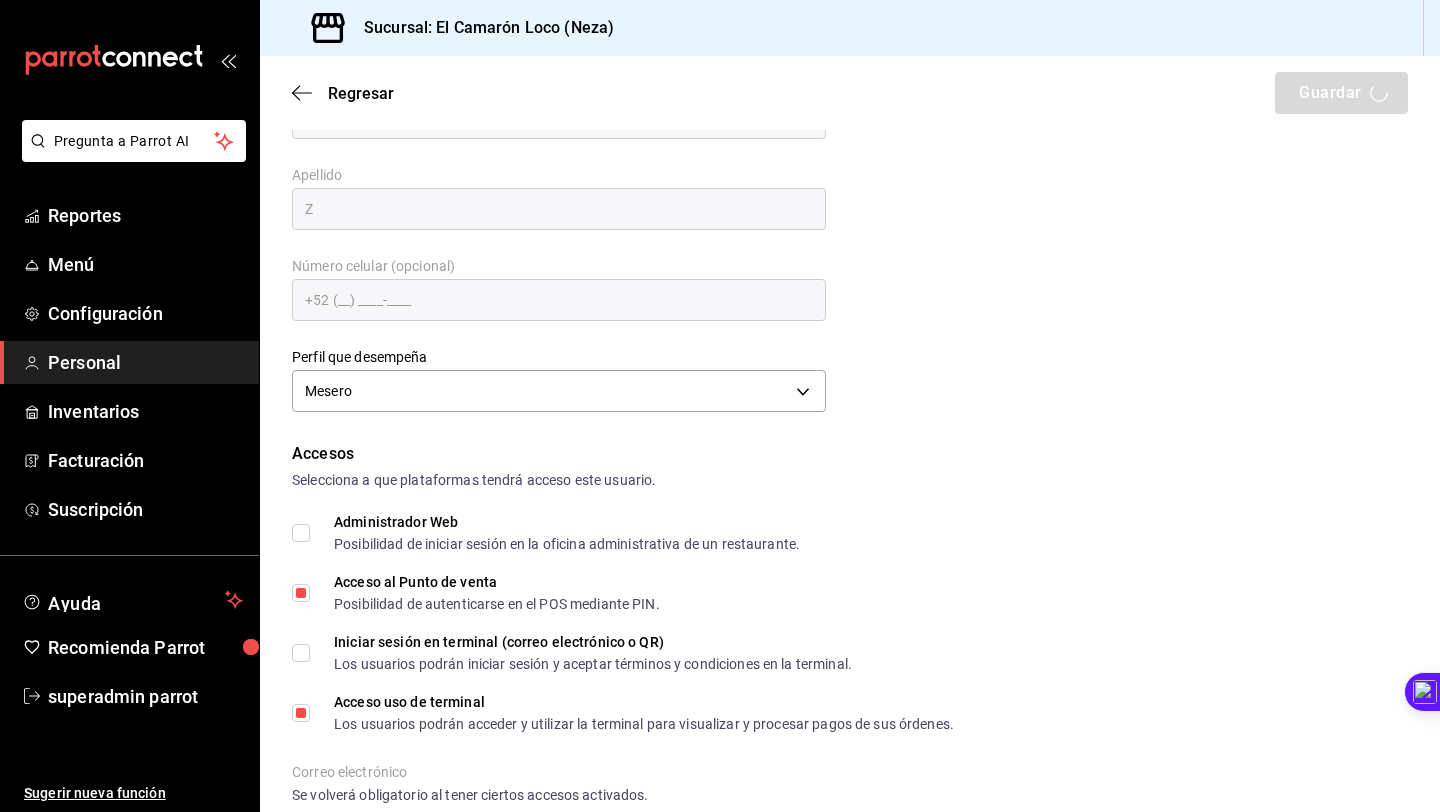 scroll, scrollTop: 150, scrollLeft: 0, axis: vertical 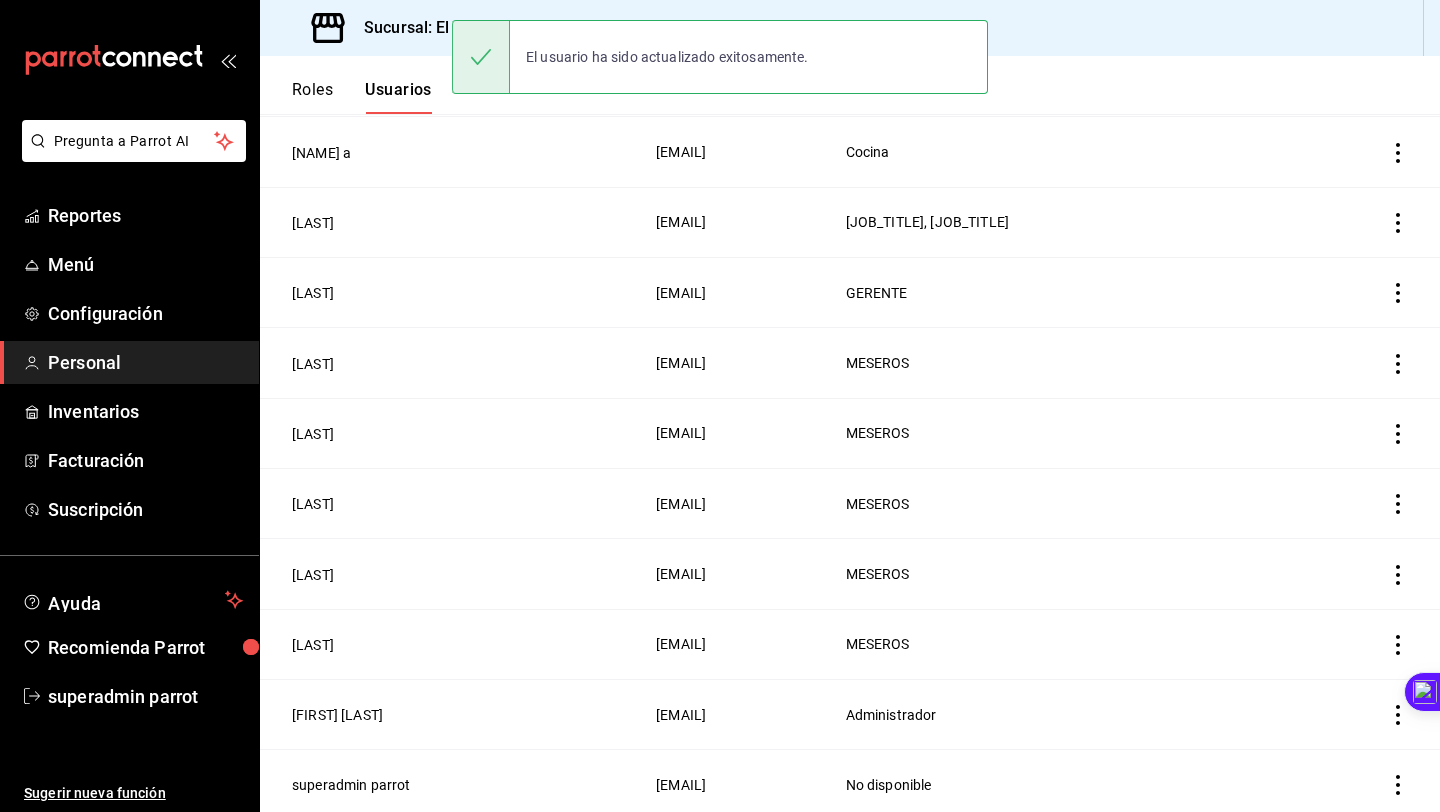 click on "[LAST]" at bounding box center [452, 574] 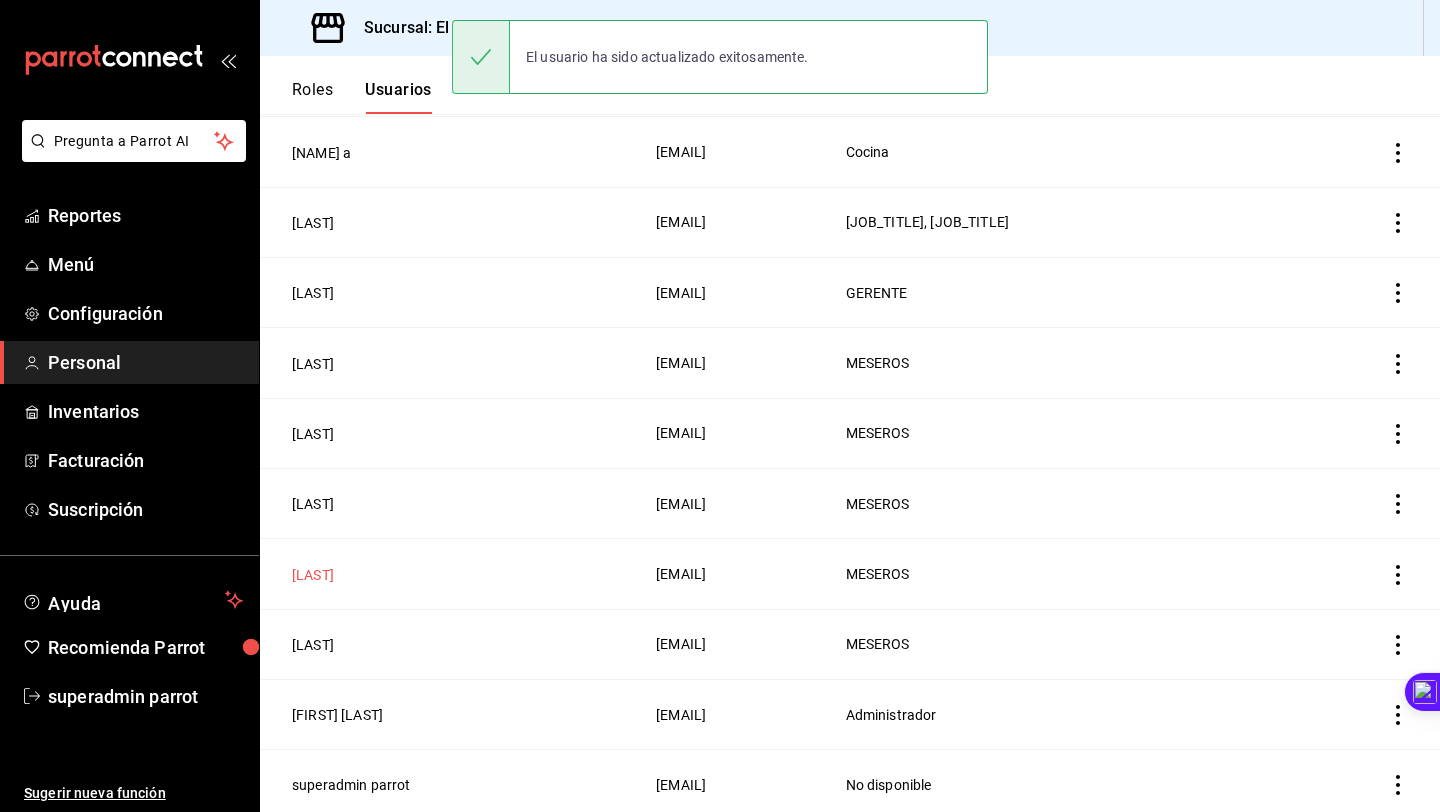 click on "[LAST]" at bounding box center (313, 575) 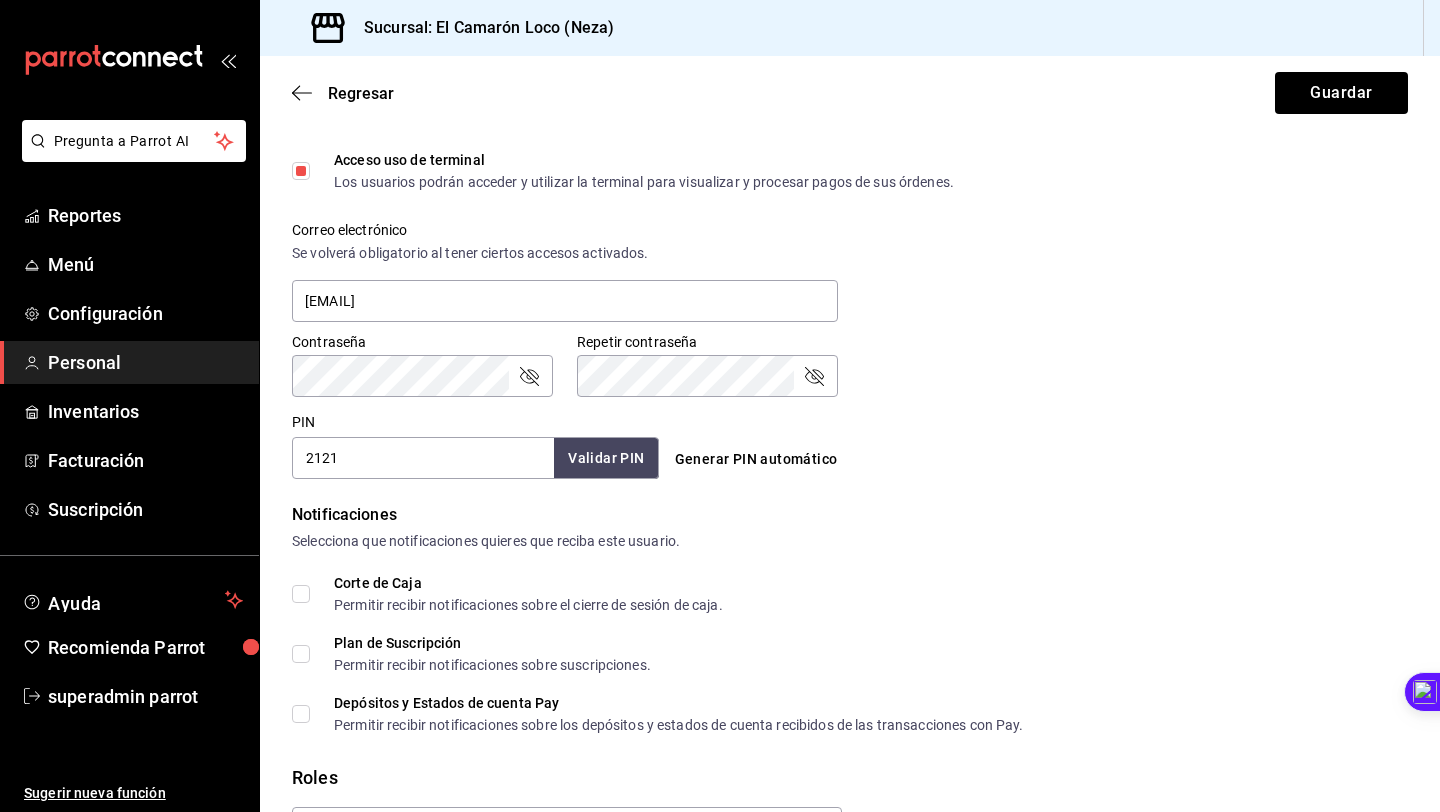 scroll, scrollTop: 657, scrollLeft: 0, axis: vertical 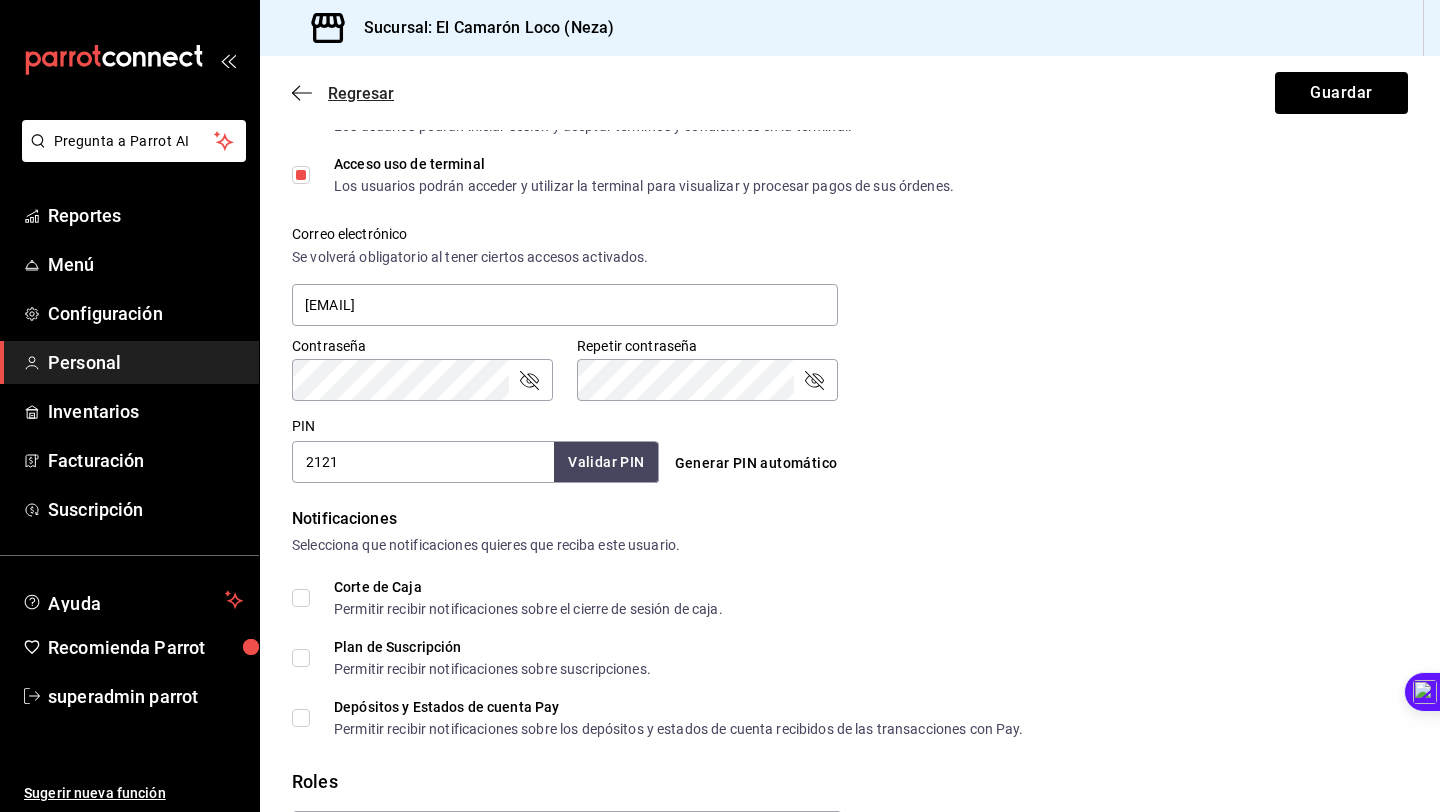 click on "Regresar" at bounding box center (343, 93) 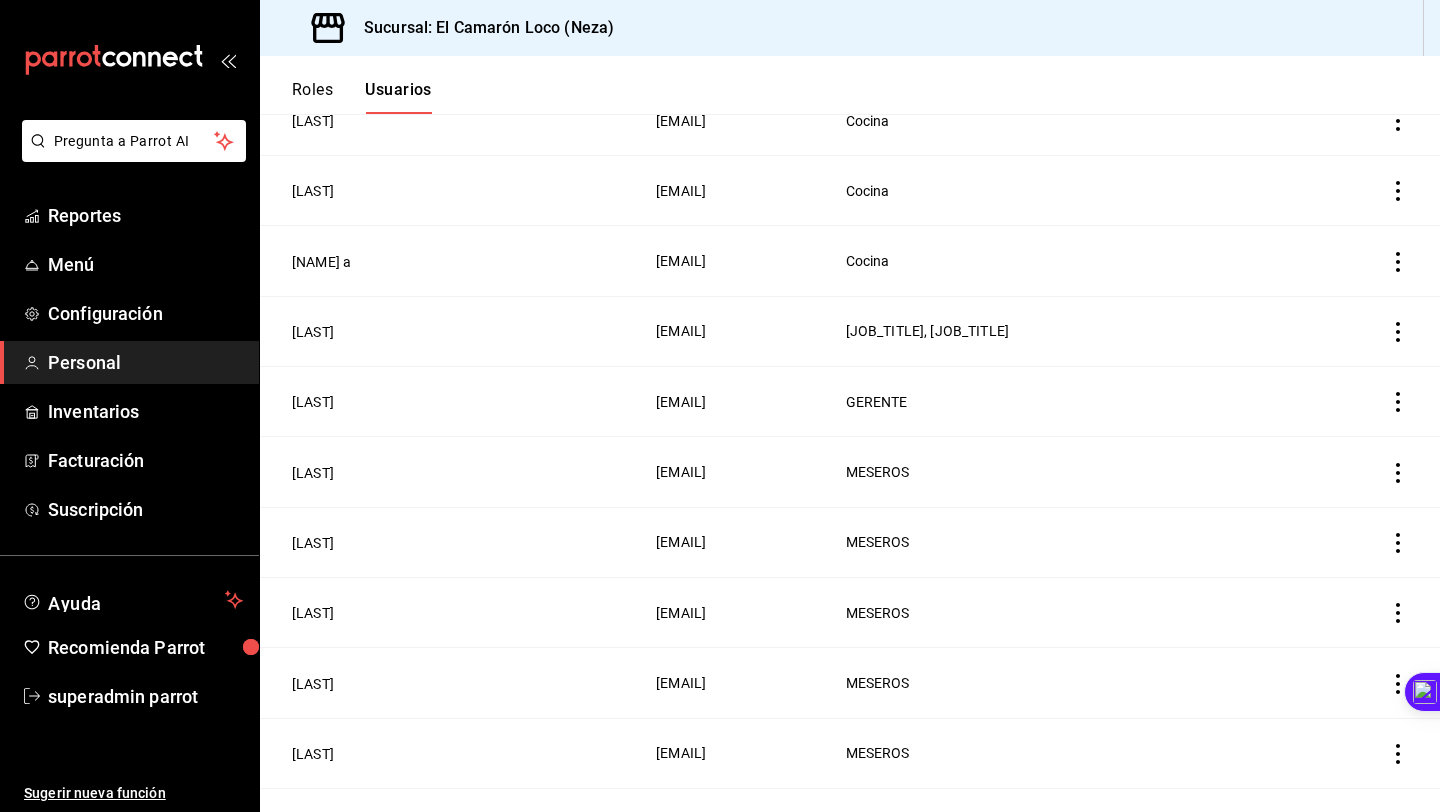scroll, scrollTop: 451, scrollLeft: 0, axis: vertical 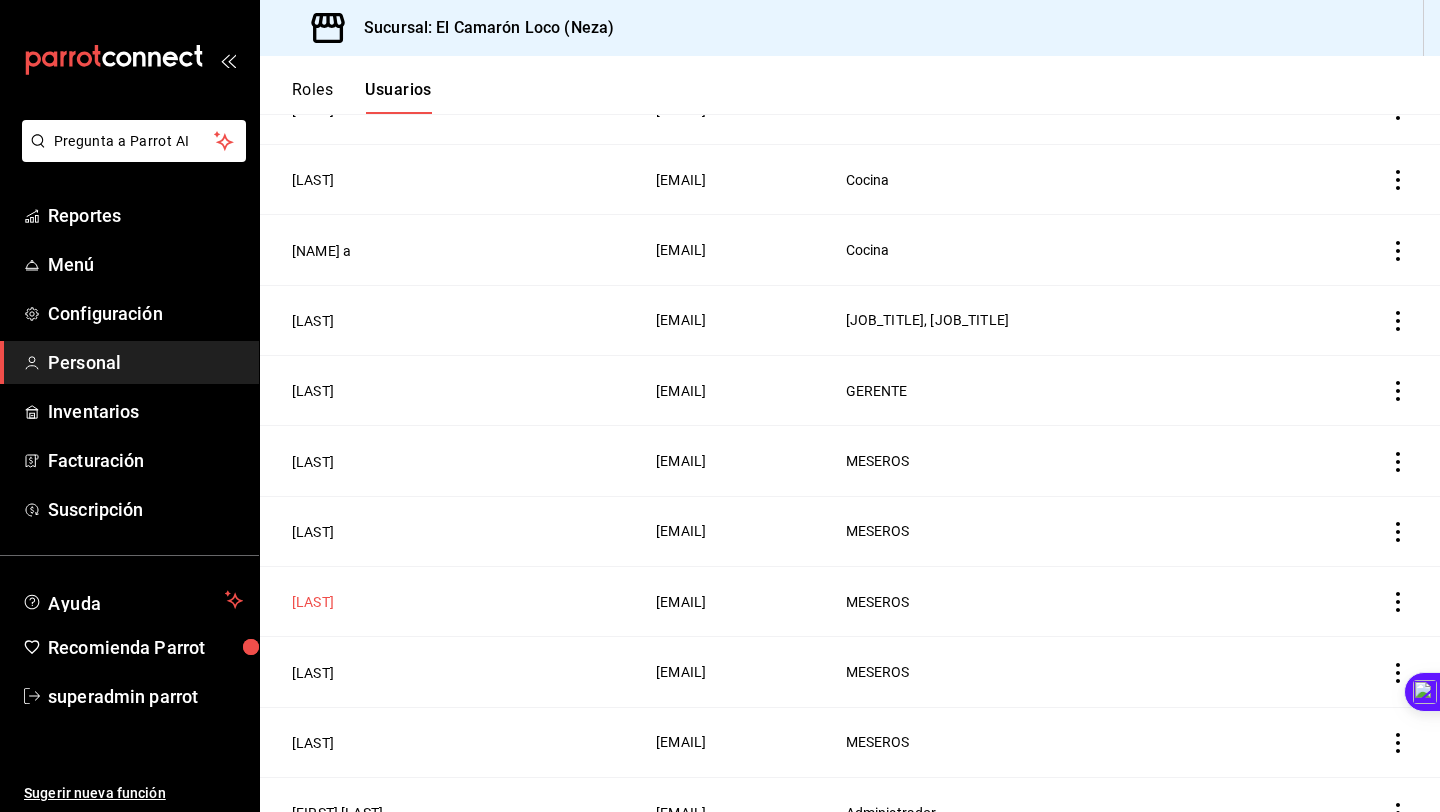 click on "[LAST]" at bounding box center (313, 602) 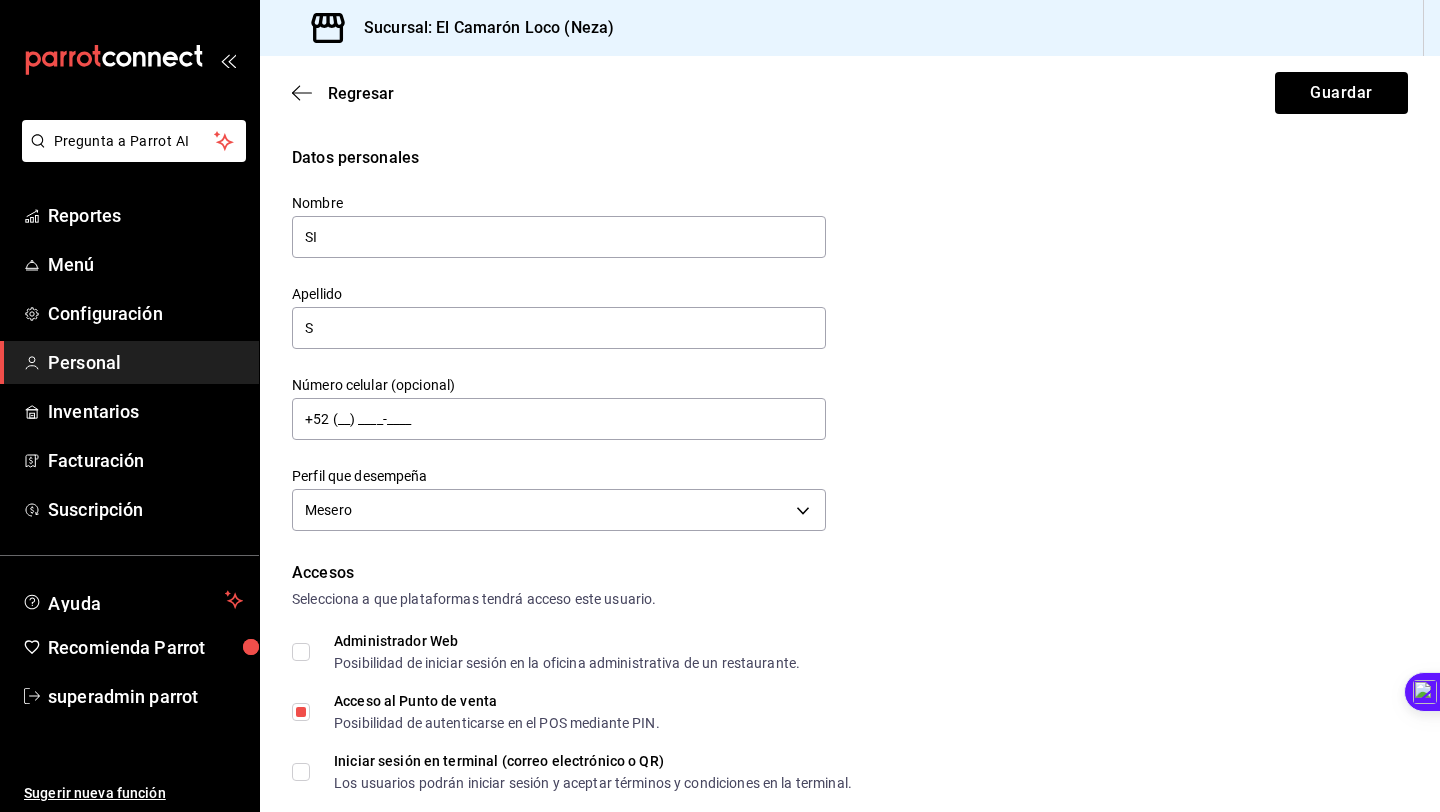 type on "S" 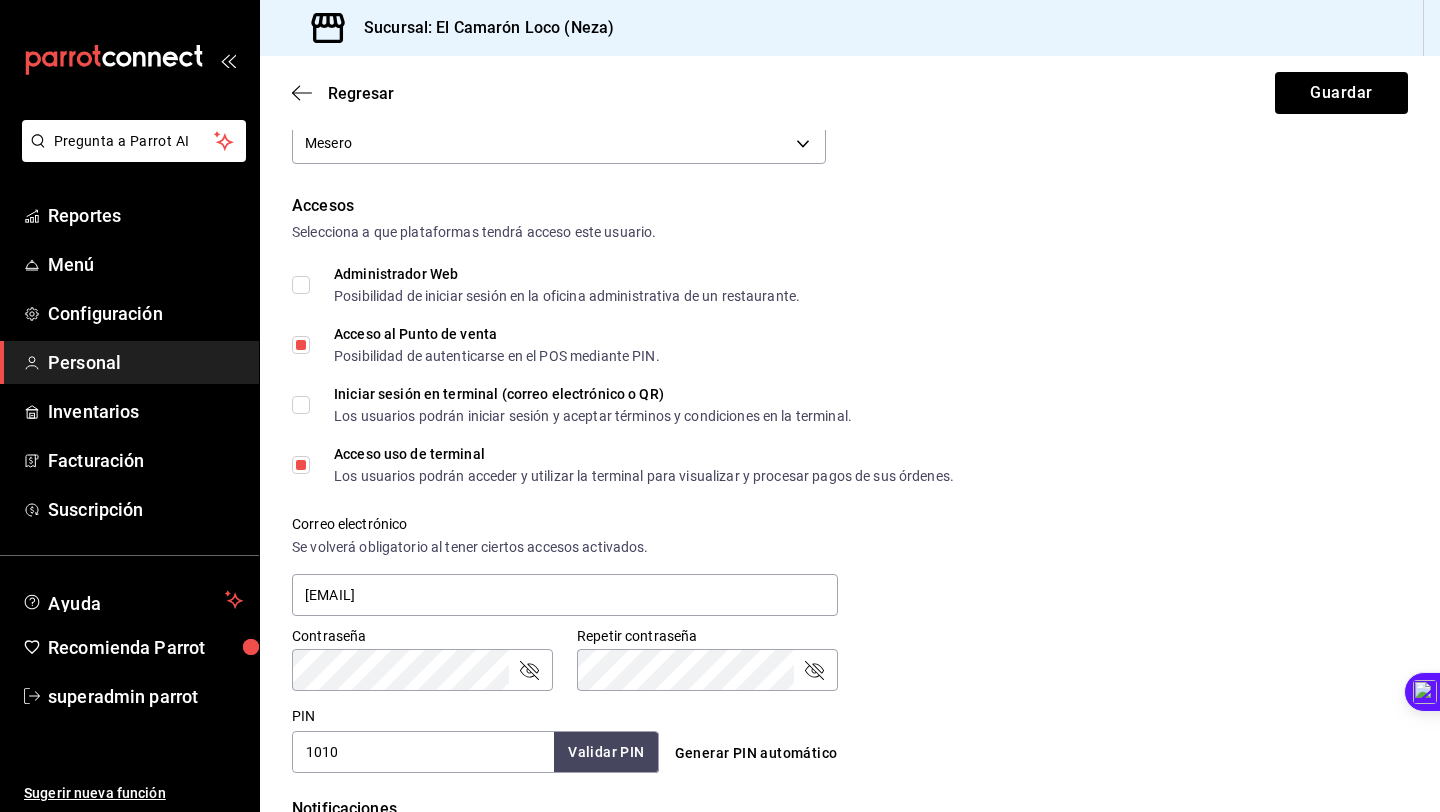 scroll, scrollTop: 852, scrollLeft: 0, axis: vertical 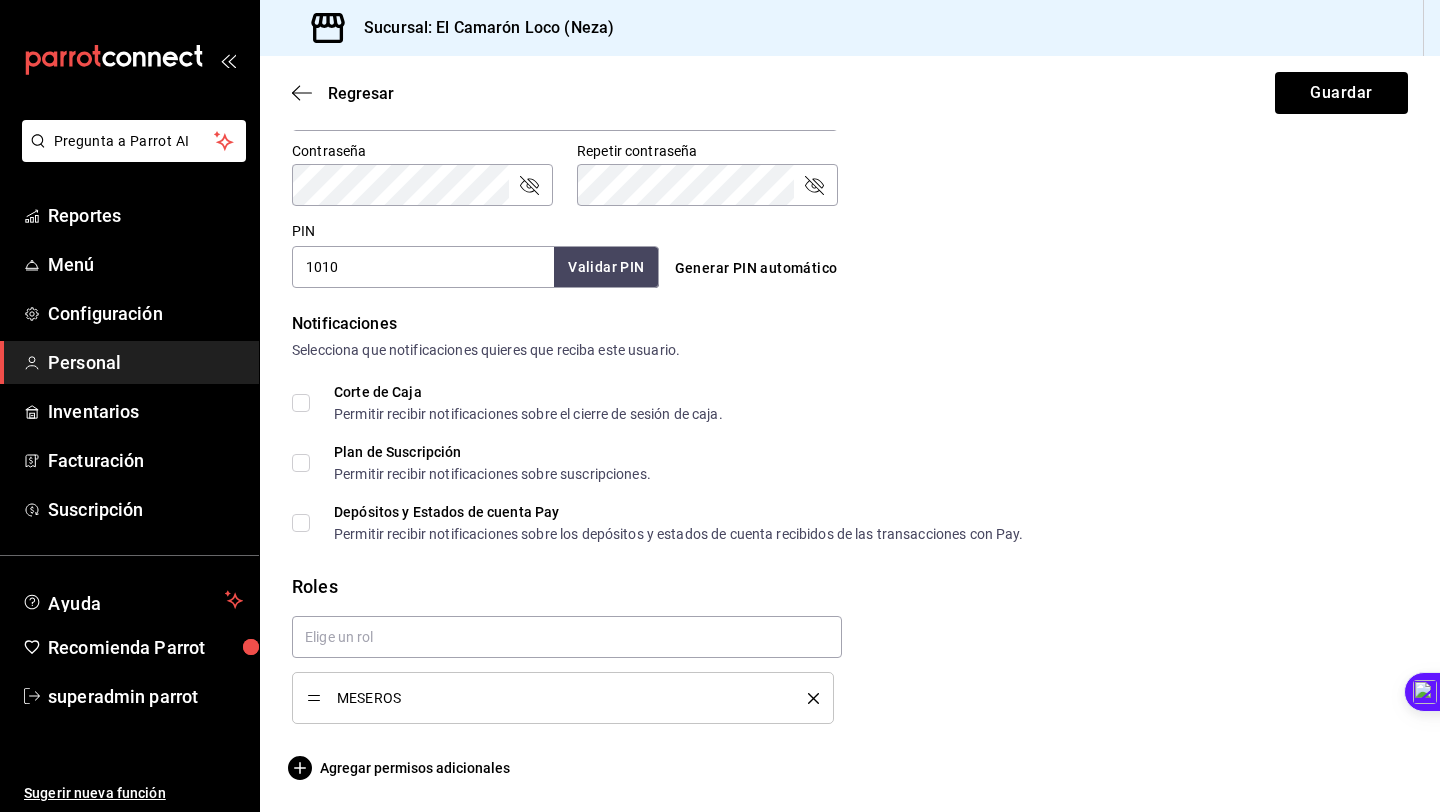 type on "[LAST]" 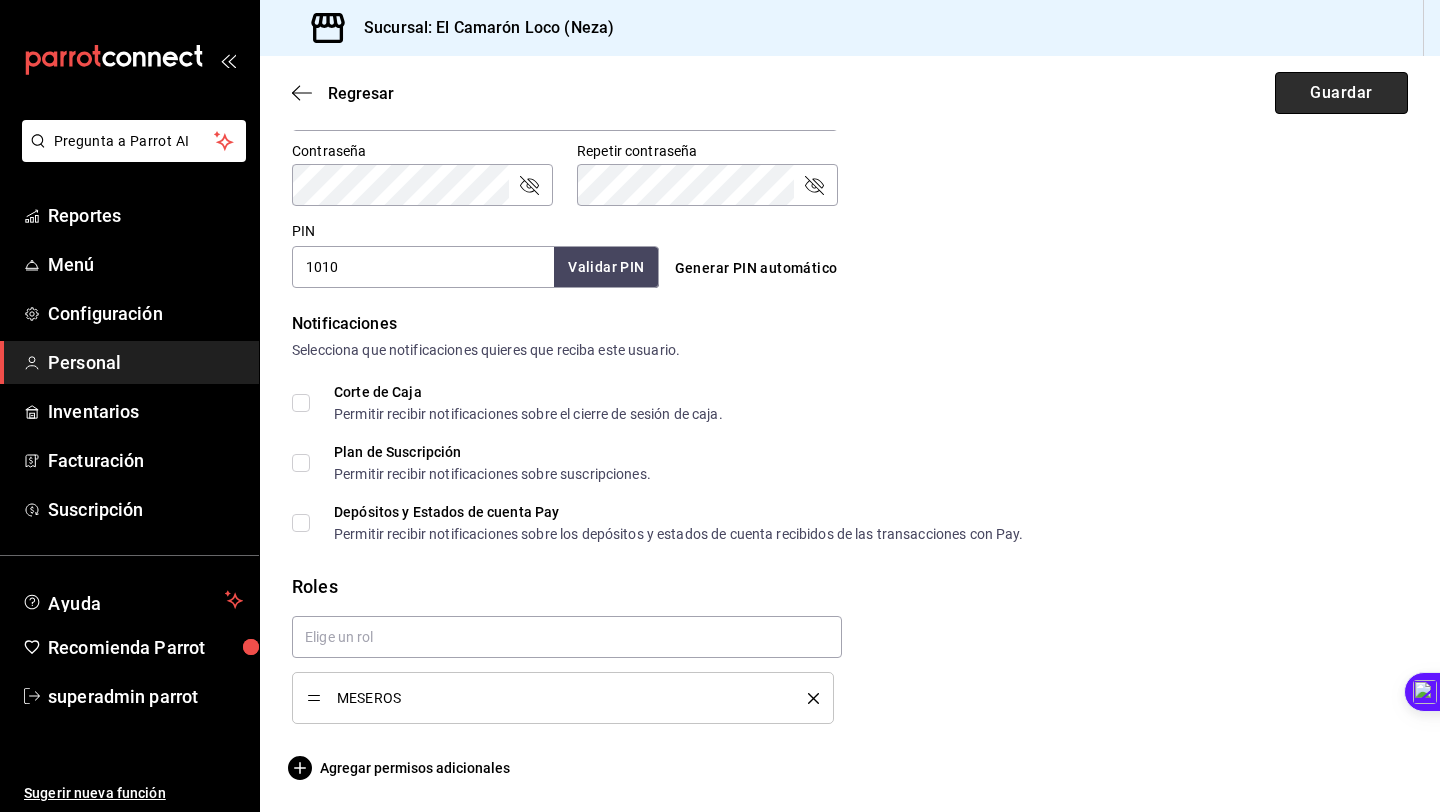 click on "Guardar" at bounding box center [1341, 93] 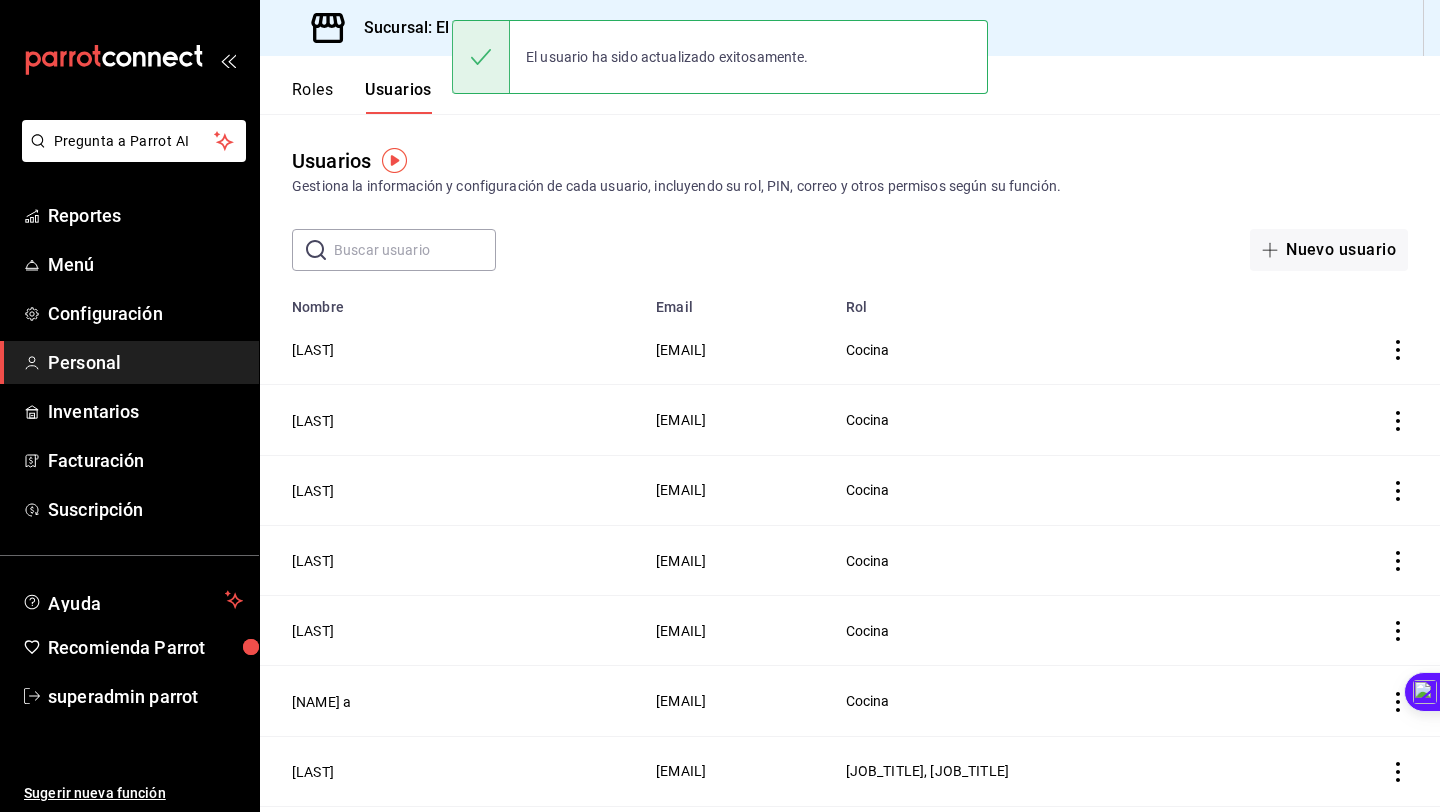 scroll, scrollTop: 549, scrollLeft: 0, axis: vertical 